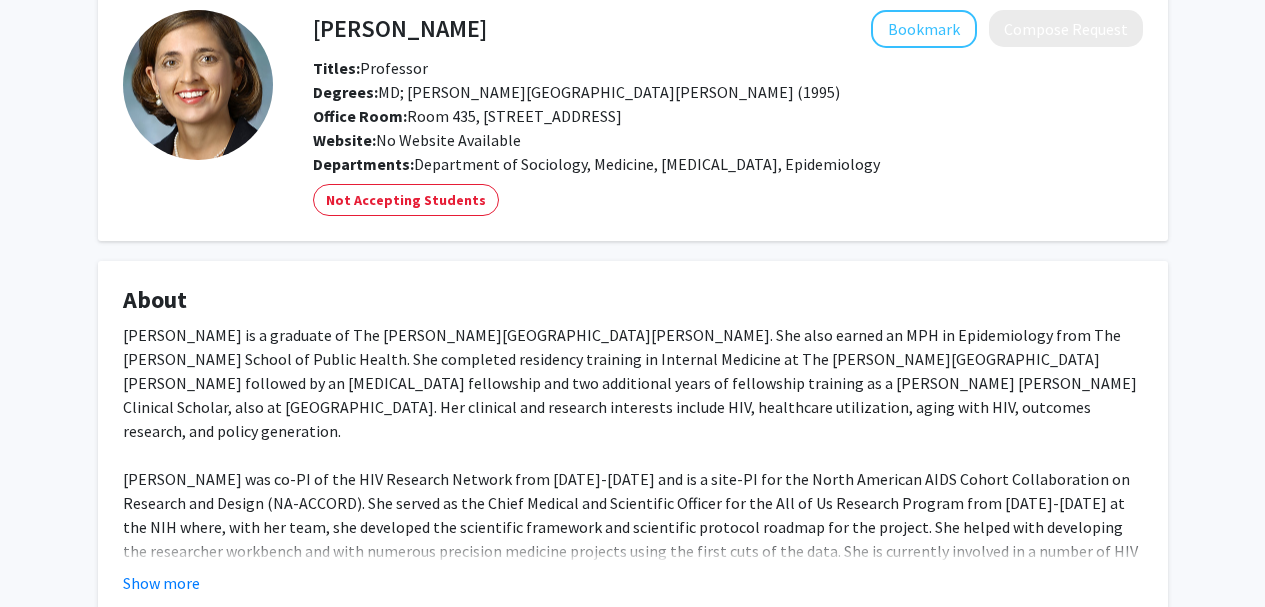scroll, scrollTop: 0, scrollLeft: 0, axis: both 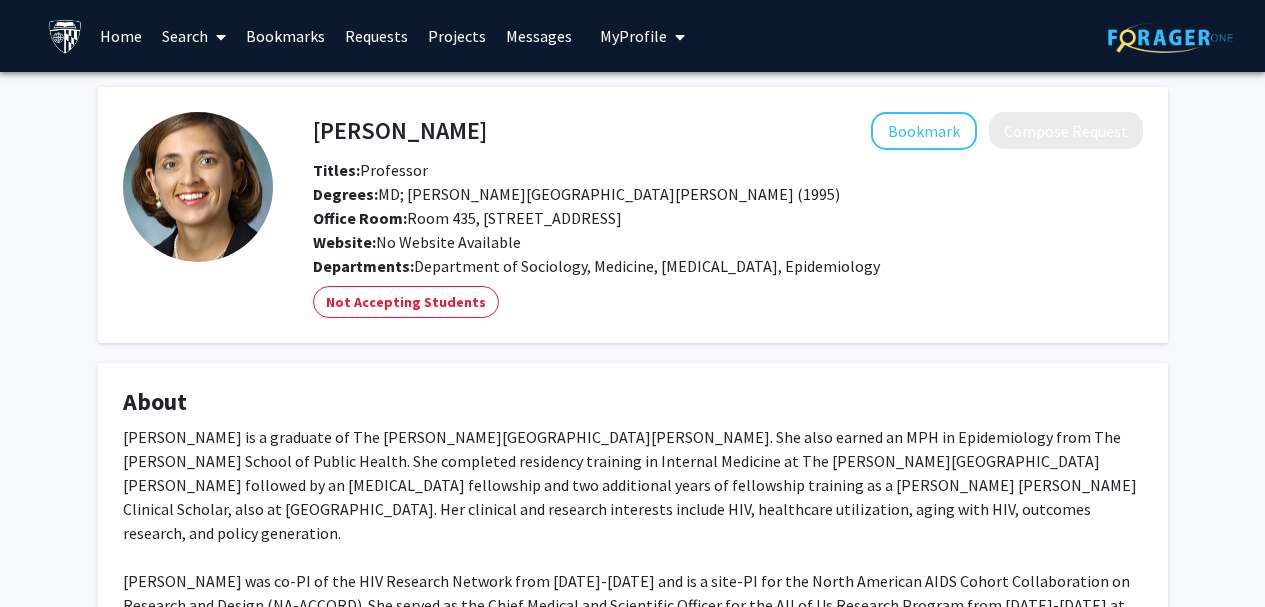 click on "Search" at bounding box center [194, 36] 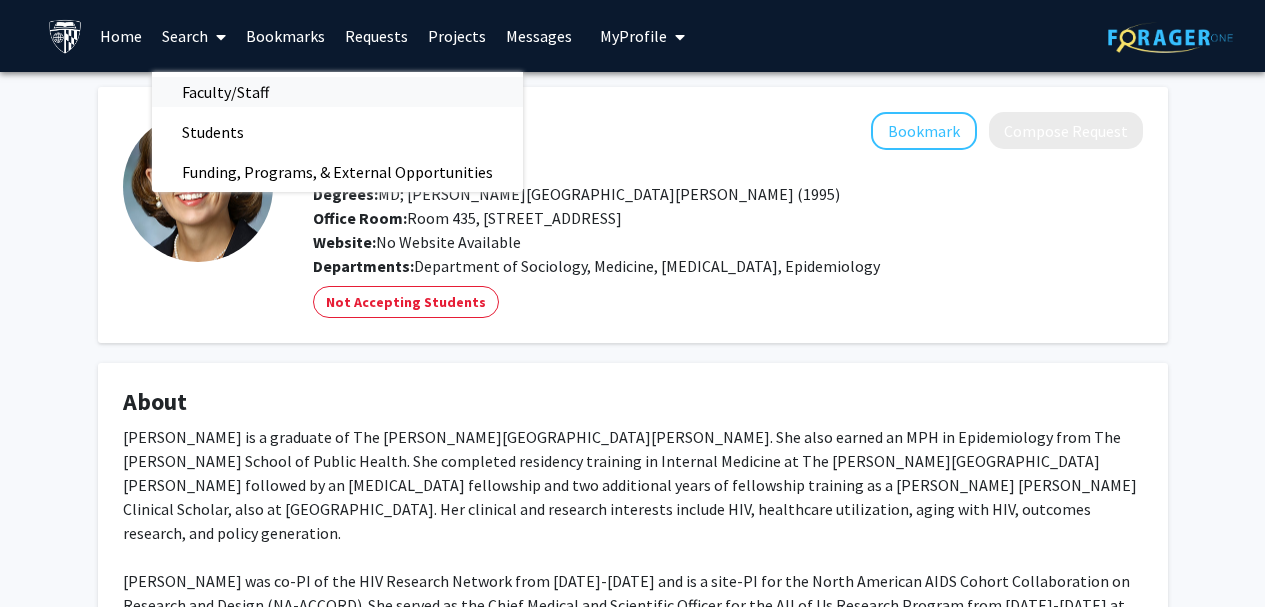 click on "Faculty/Staff" at bounding box center (225, 92) 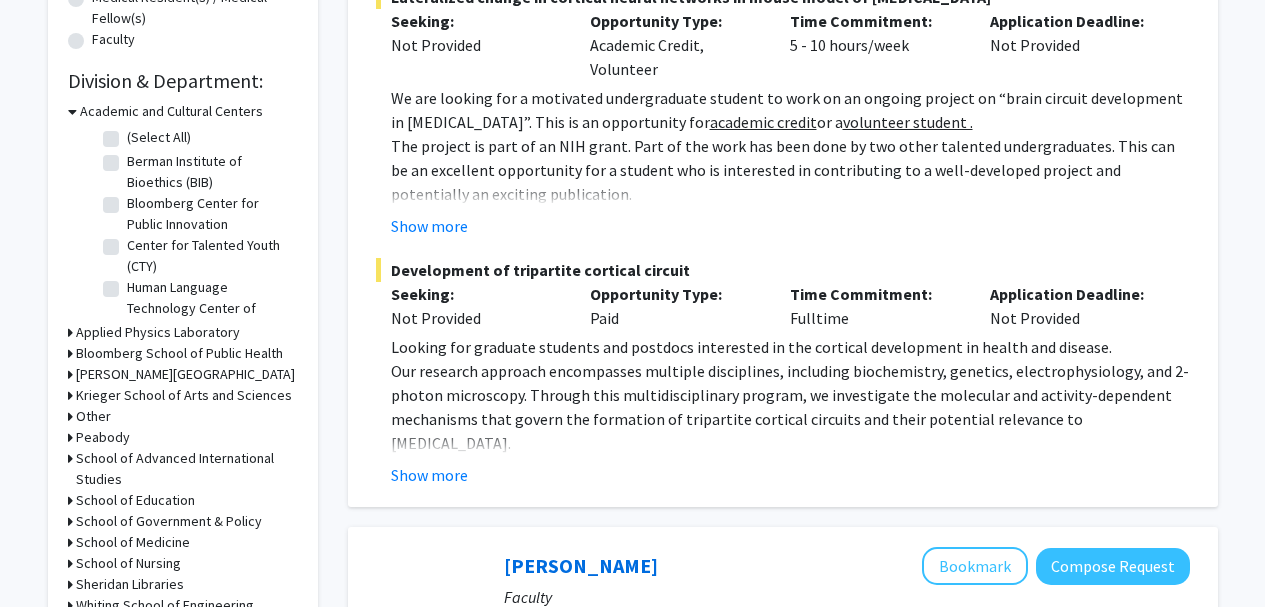 scroll, scrollTop: 510, scrollLeft: 0, axis: vertical 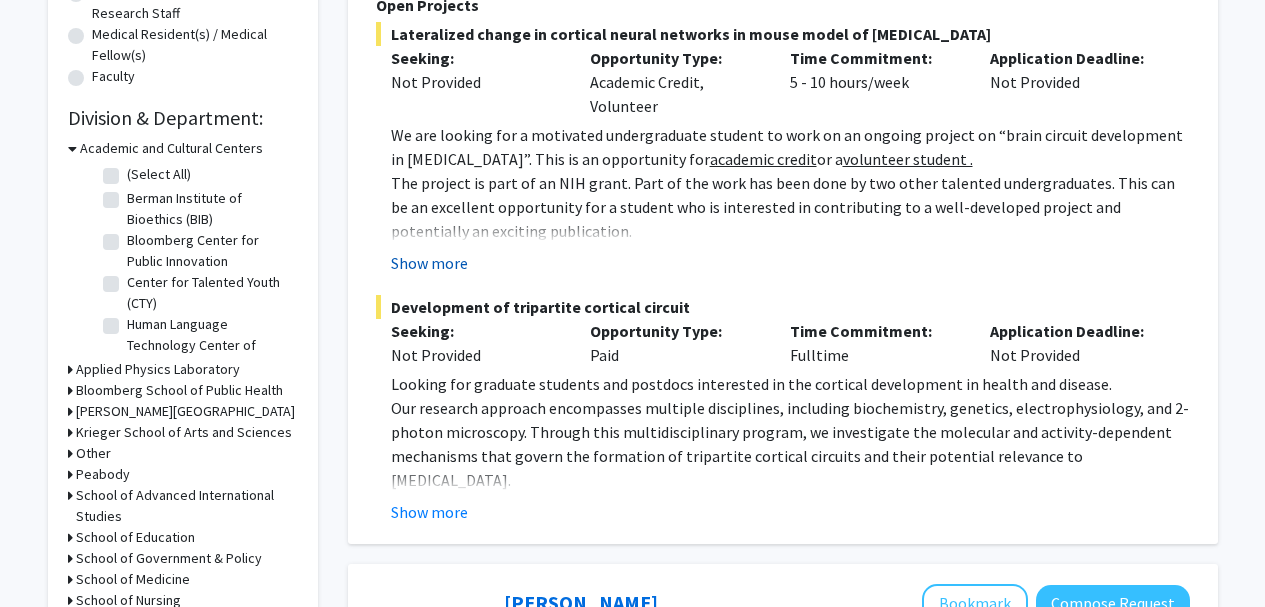 click on "Show more" 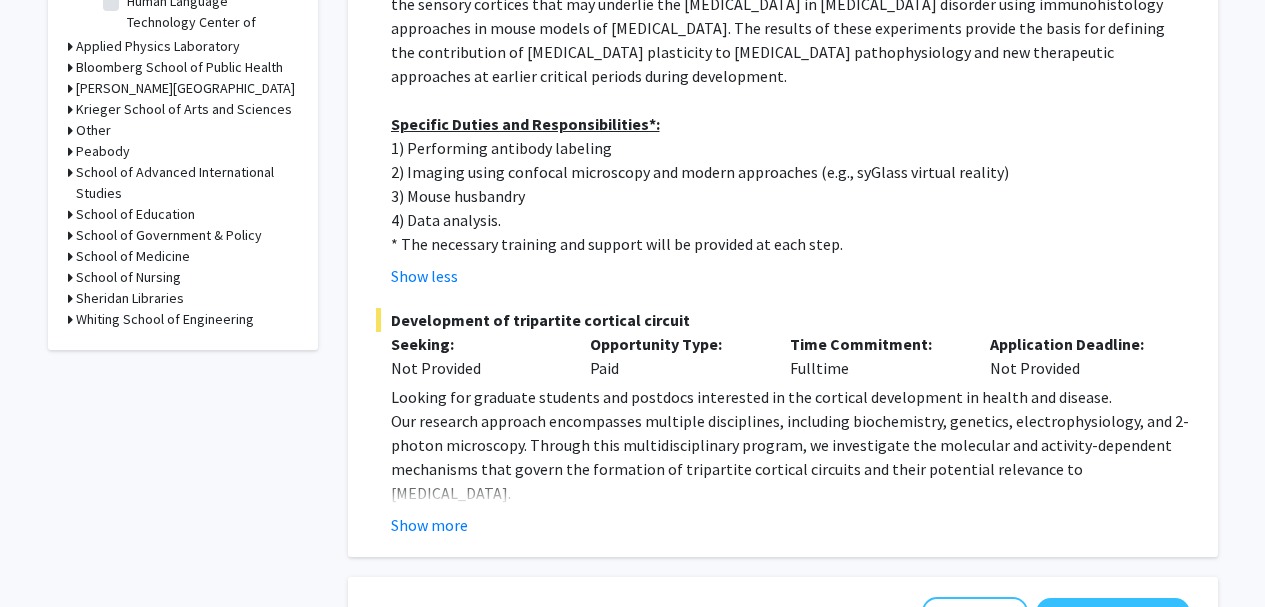 scroll, scrollTop: 835, scrollLeft: 0, axis: vertical 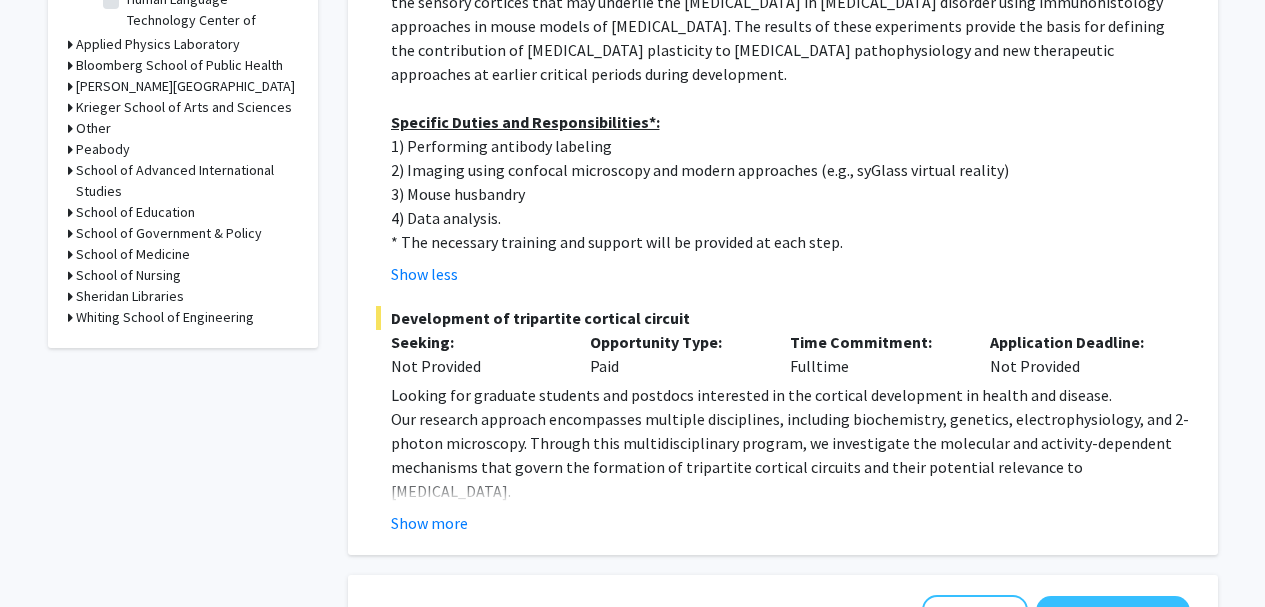 click on "3) Mouse husbandry" 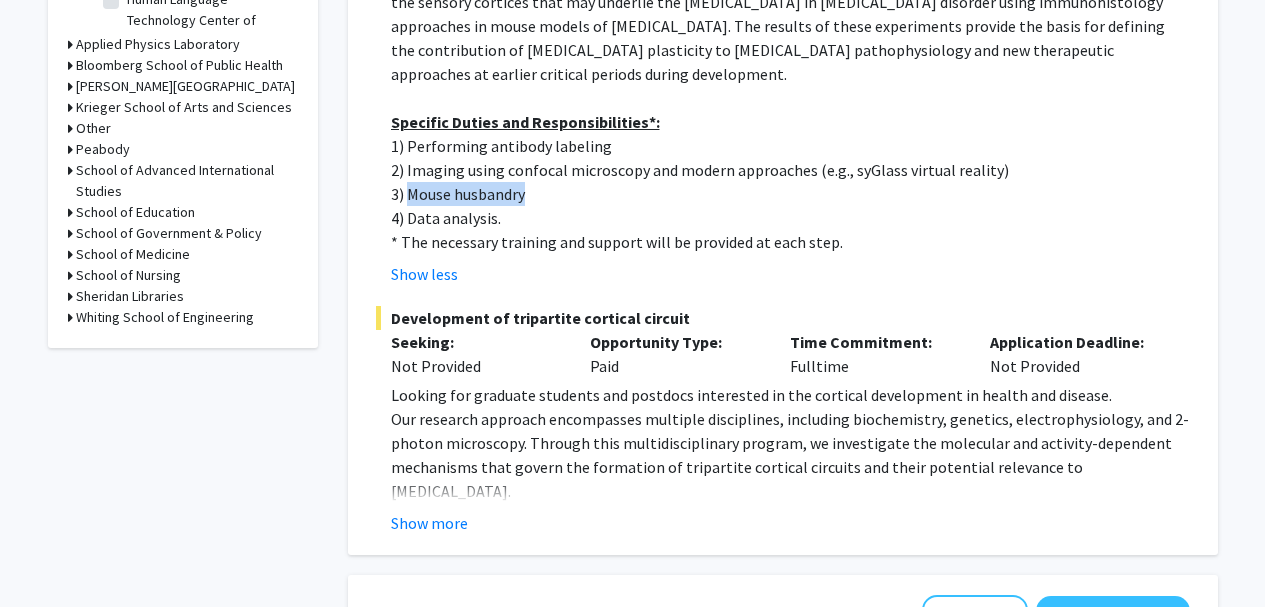 drag, startPoint x: 410, startPoint y: 172, endPoint x: 546, endPoint y: 174, distance: 136.01471 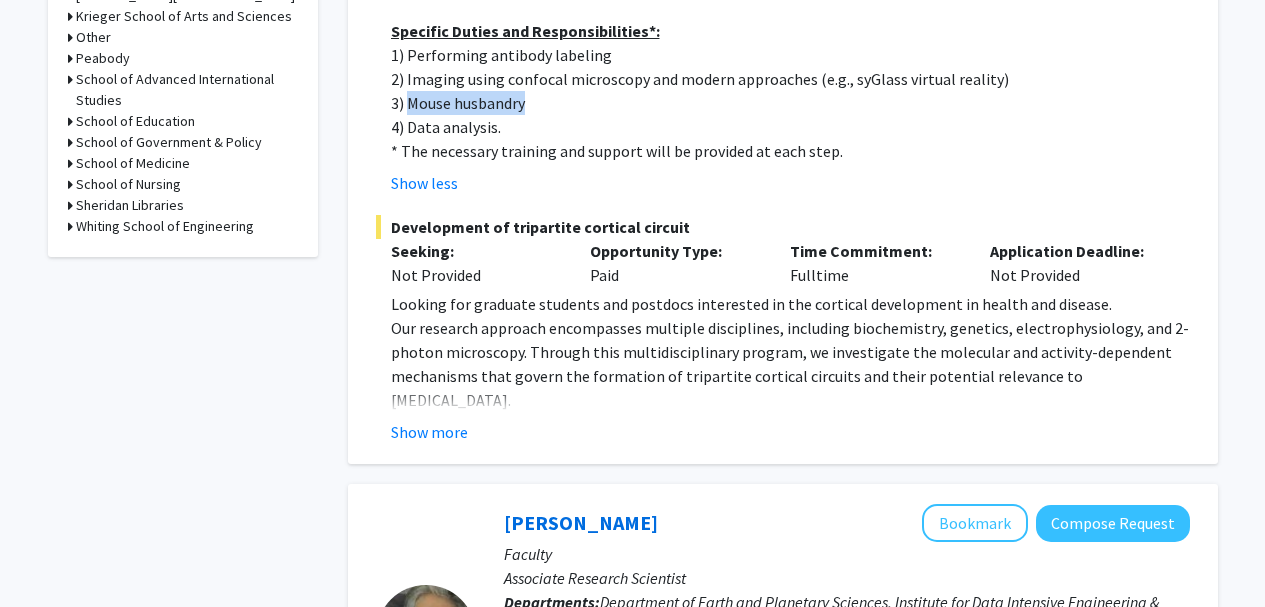 scroll, scrollTop: 927, scrollLeft: 0, axis: vertical 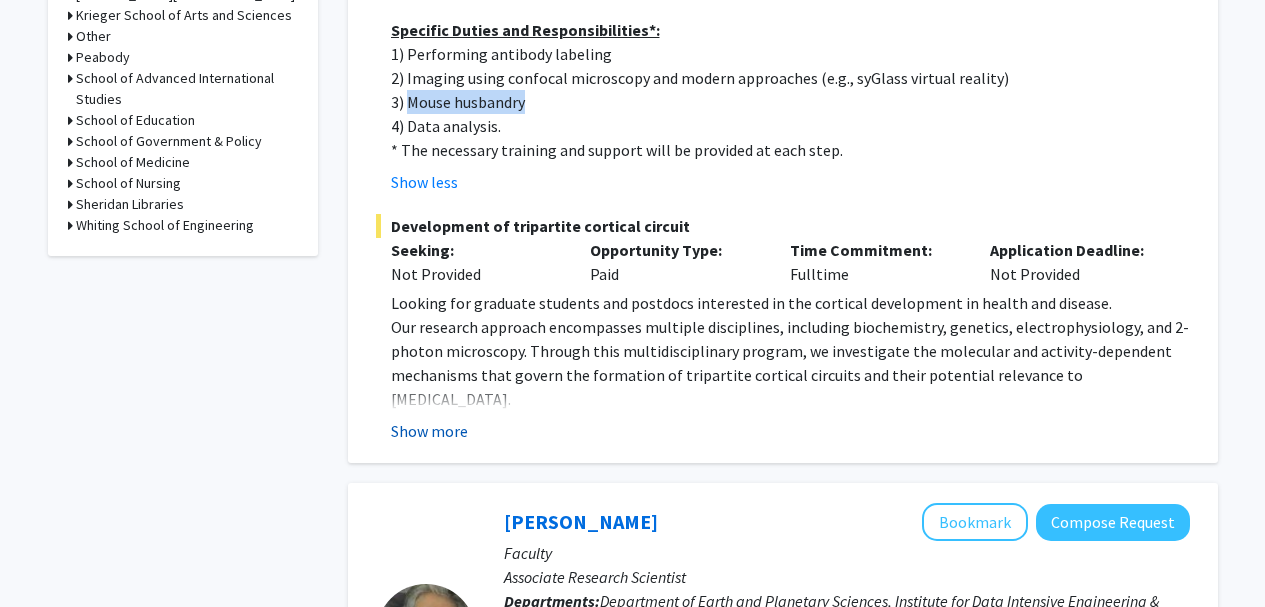 click on "Show more" 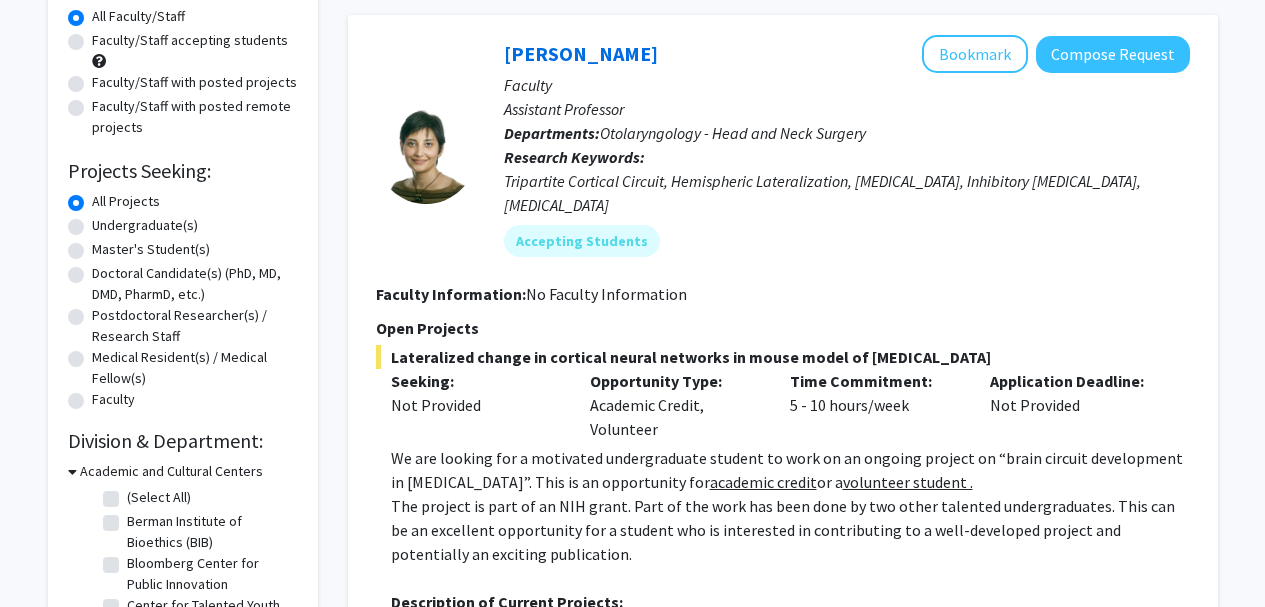 scroll, scrollTop: 185, scrollLeft: 0, axis: vertical 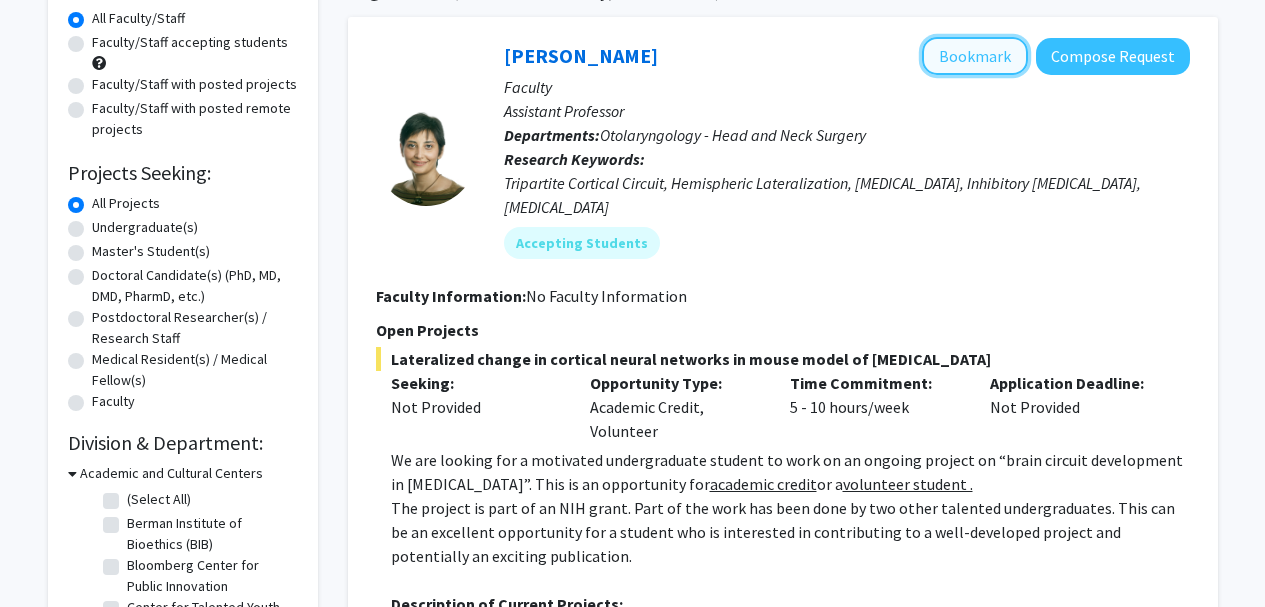 click on "Bookmark" 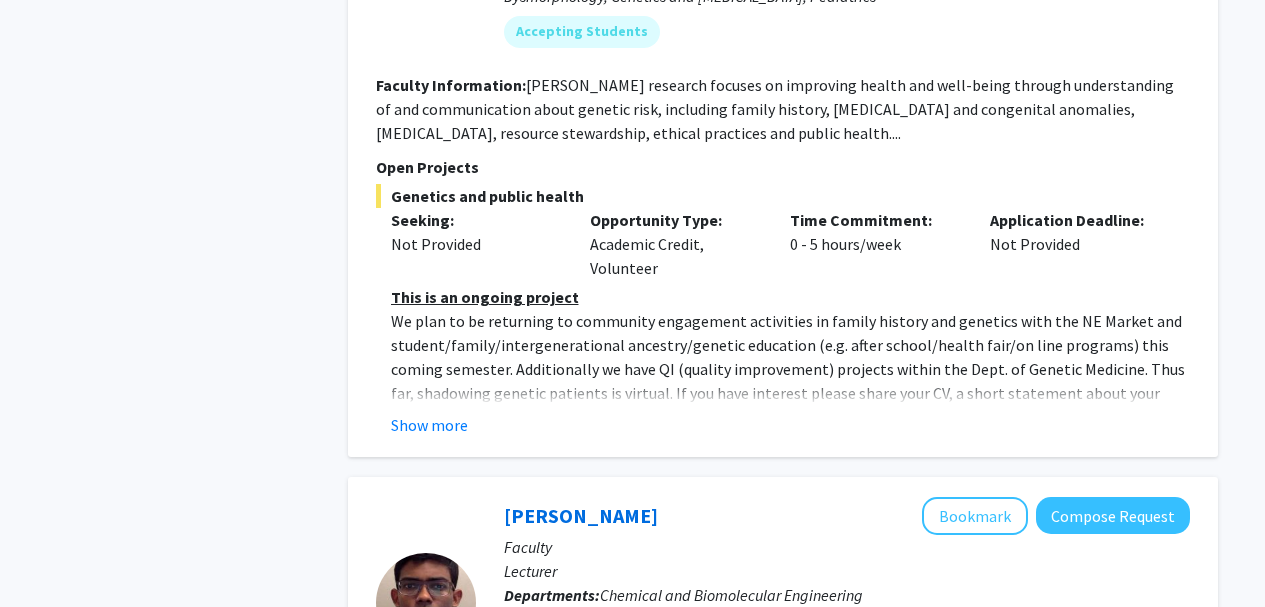 scroll, scrollTop: 5797, scrollLeft: 0, axis: vertical 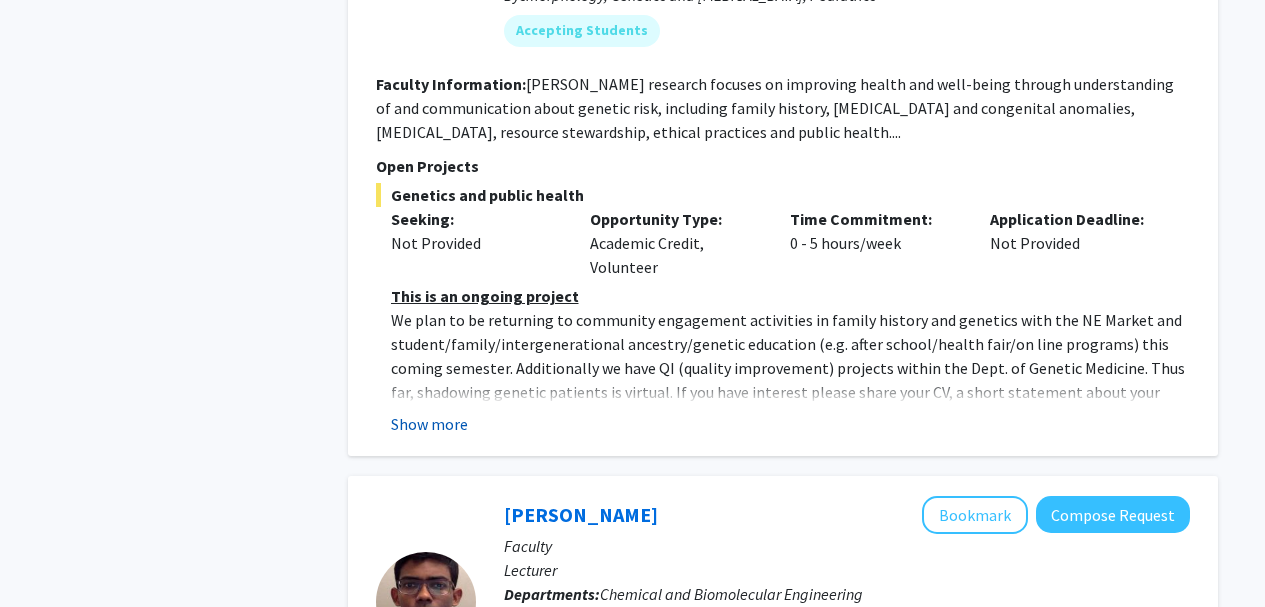 click on "Show more" 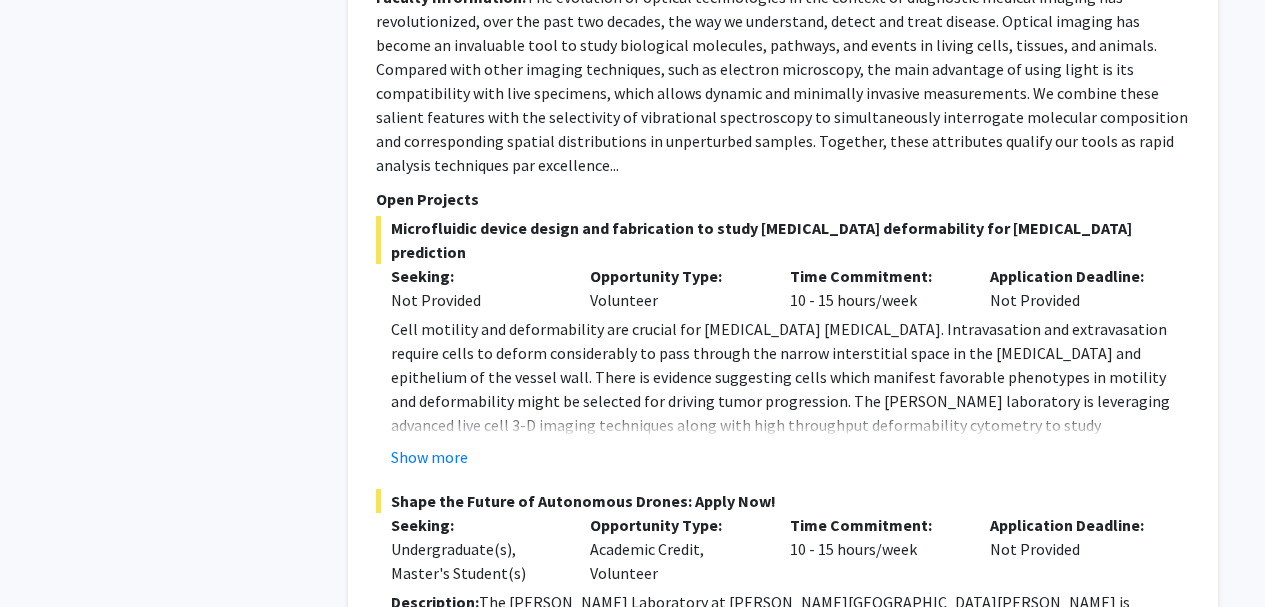 scroll, scrollTop: 8181, scrollLeft: 0, axis: vertical 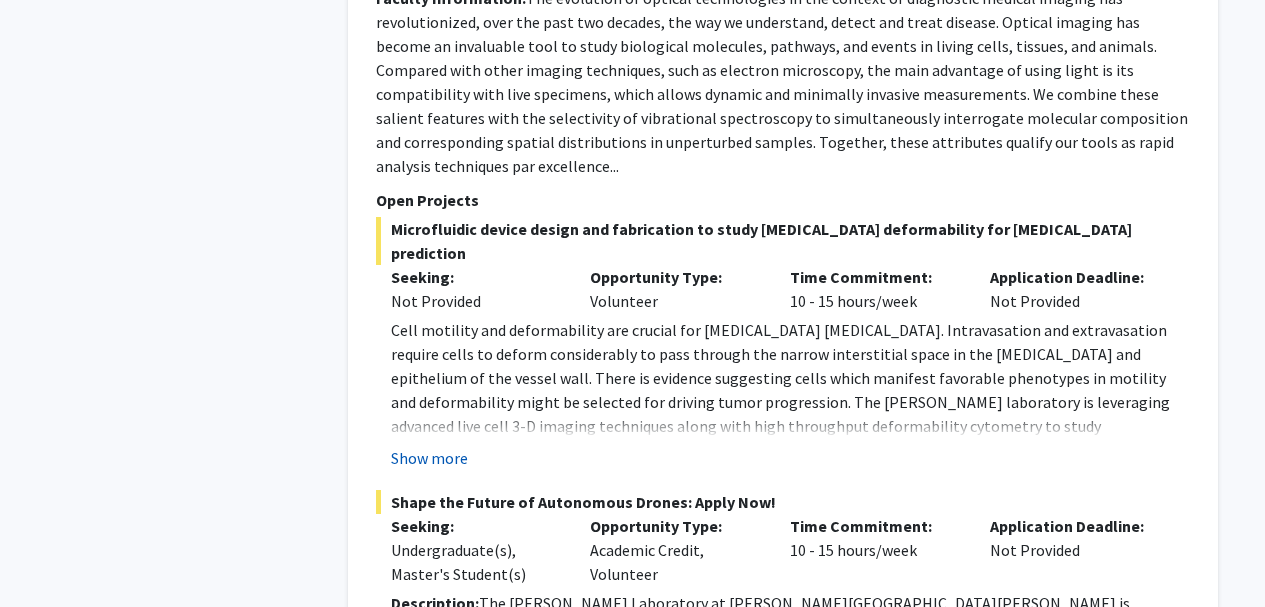 click on "Show more" 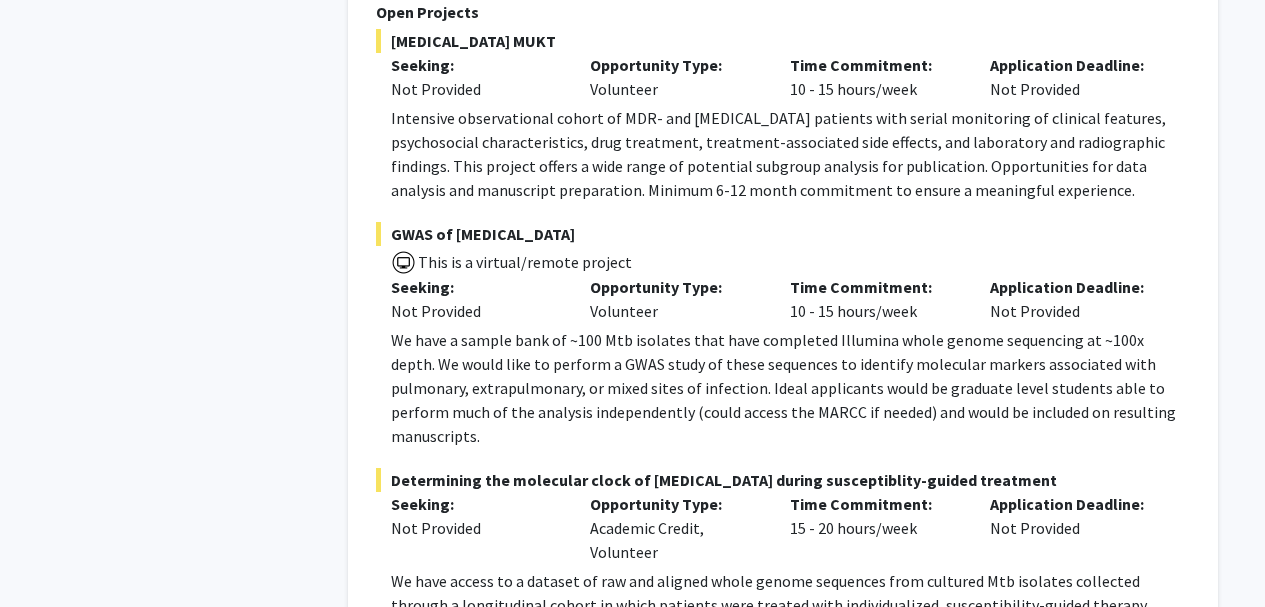 scroll, scrollTop: 9626, scrollLeft: 0, axis: vertical 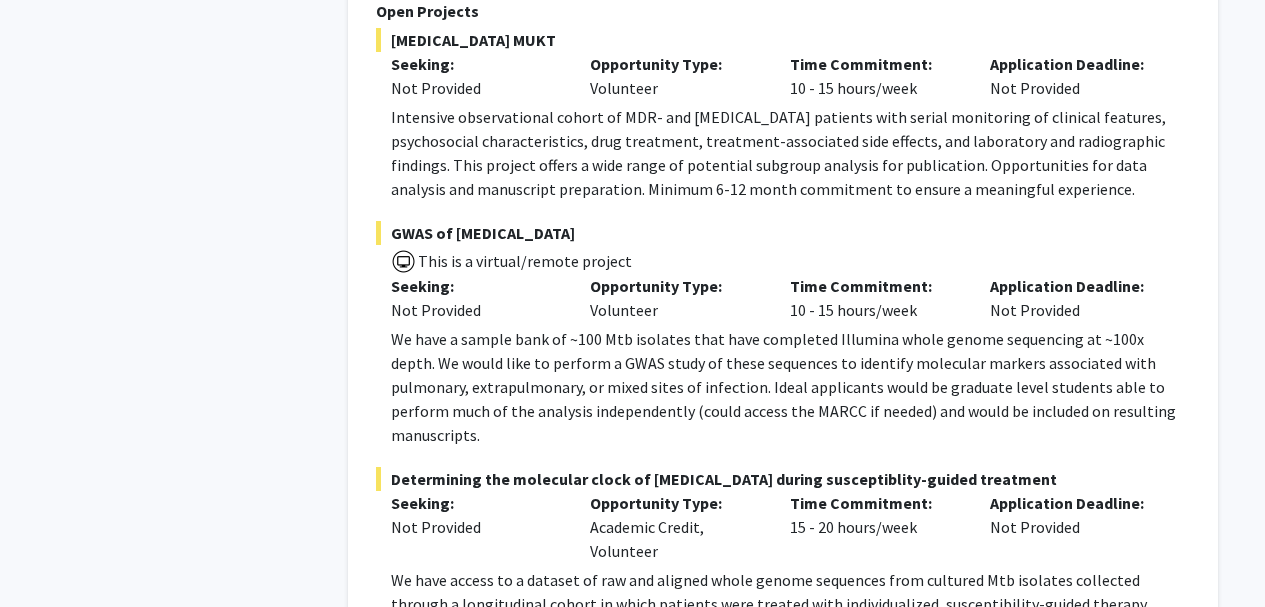 click on "Show more" 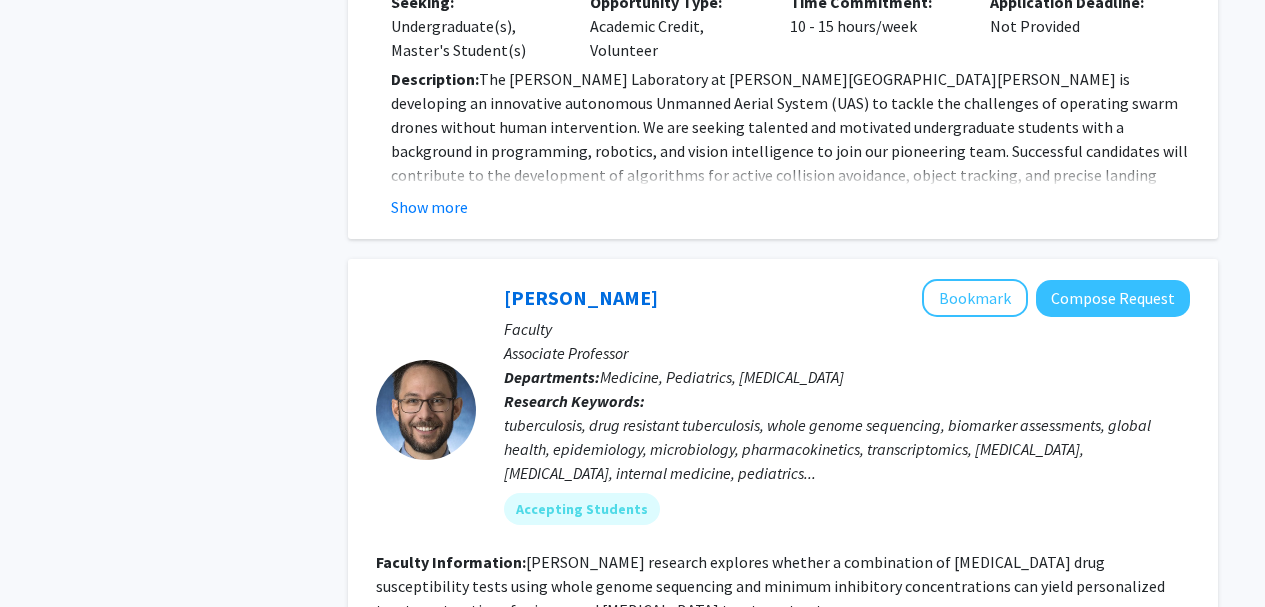 scroll, scrollTop: 8988, scrollLeft: 0, axis: vertical 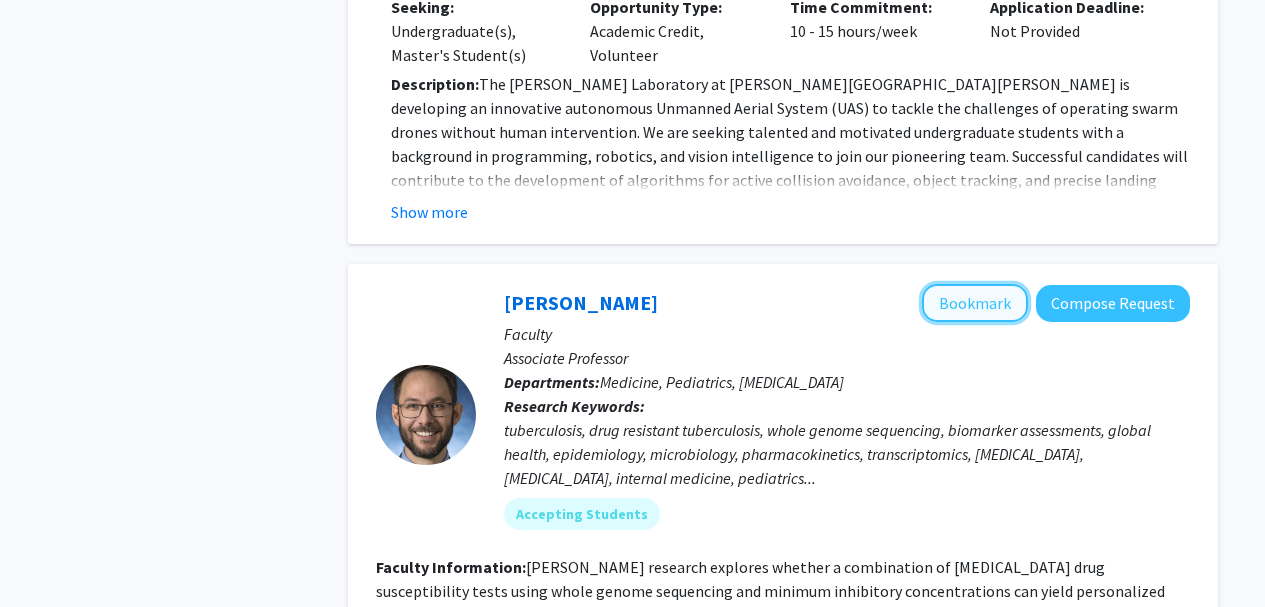 click on "Bookmark" 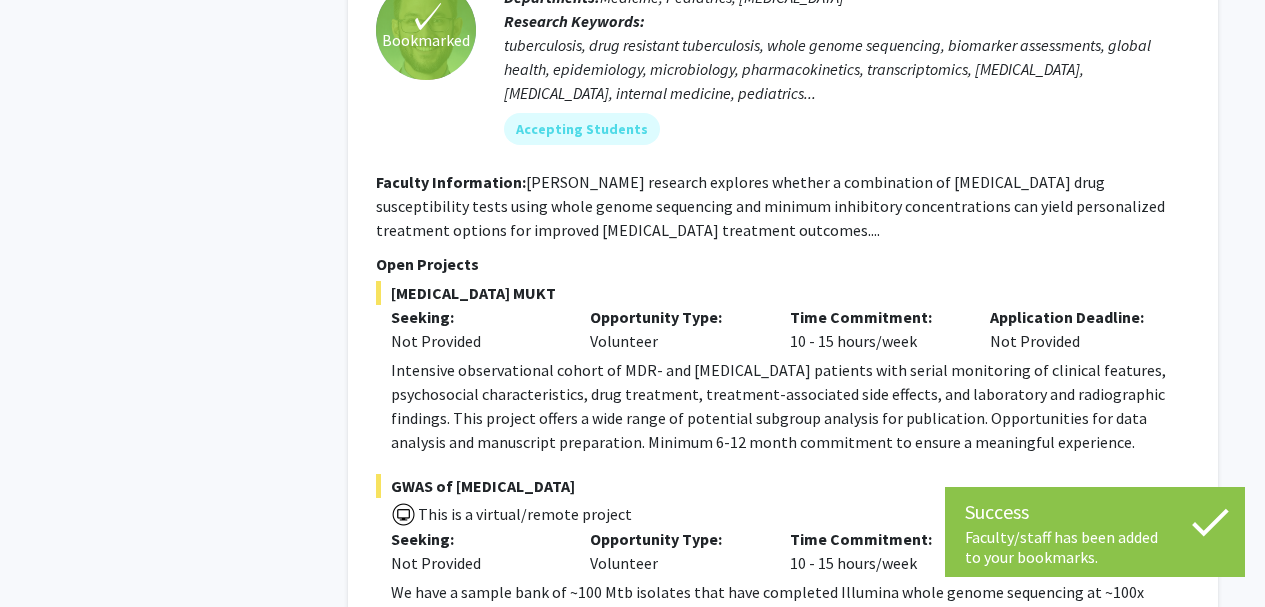 scroll, scrollTop: 9764, scrollLeft: 0, axis: vertical 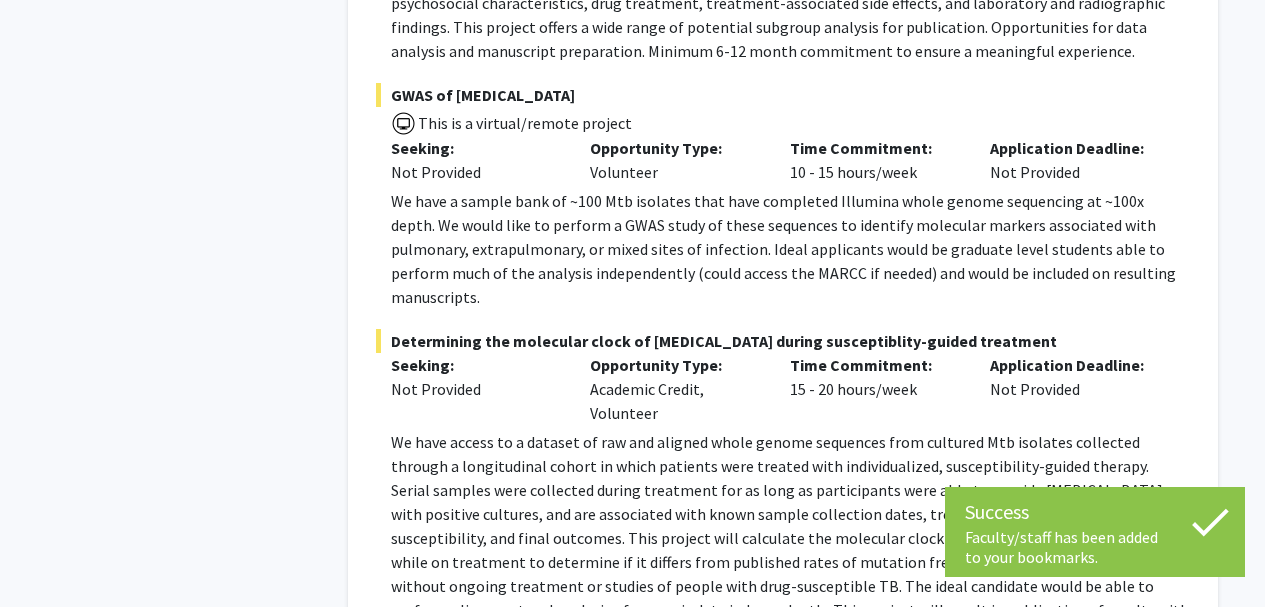 click on "2" 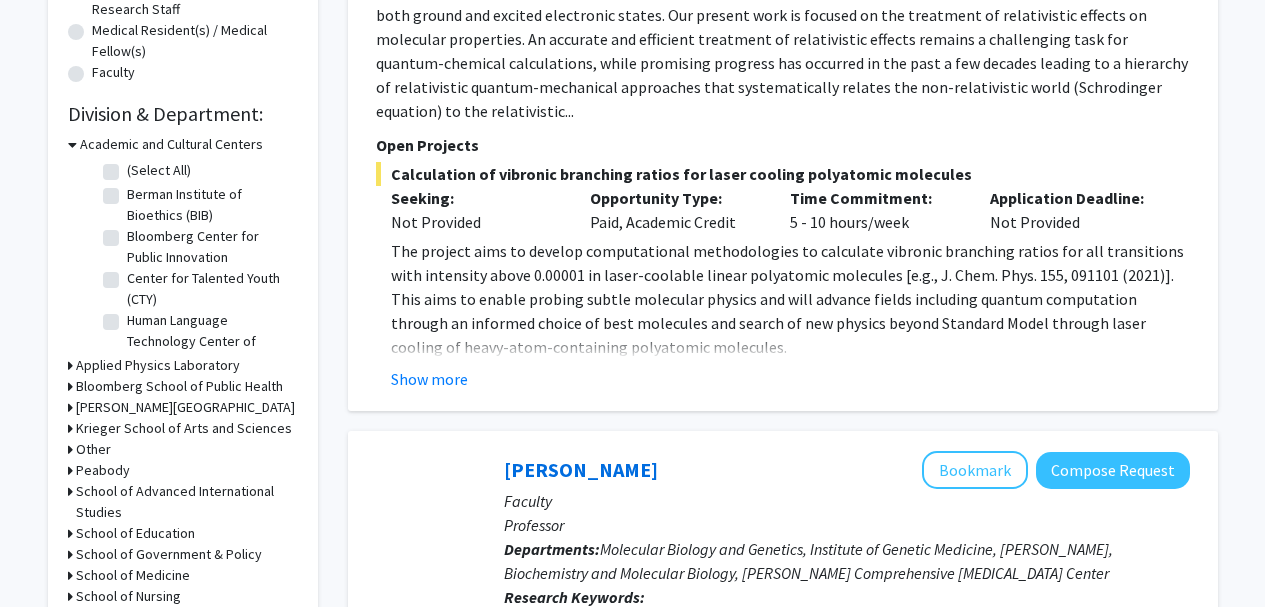 scroll, scrollTop: 515, scrollLeft: 0, axis: vertical 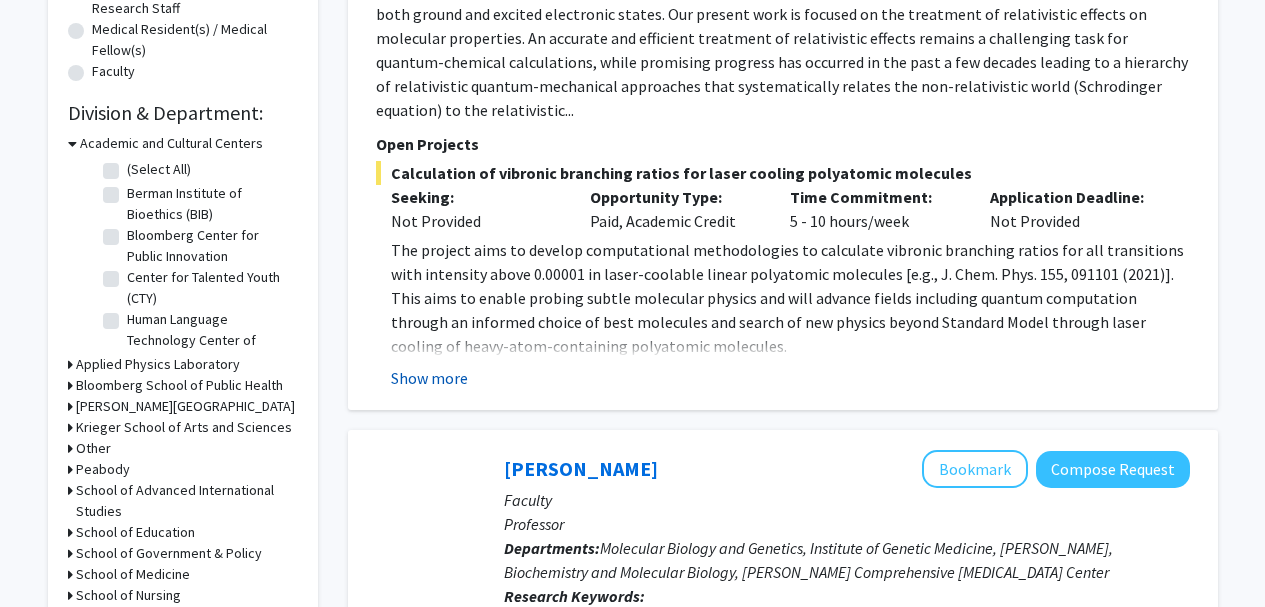 click on "Show more" 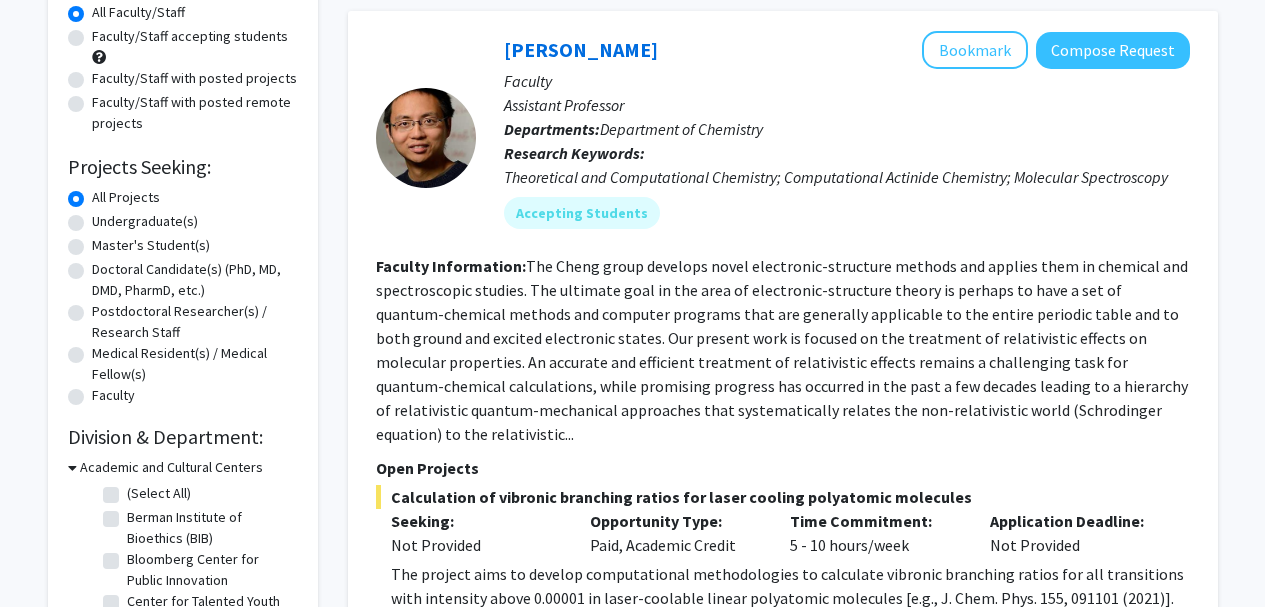scroll, scrollTop: 190, scrollLeft: 0, axis: vertical 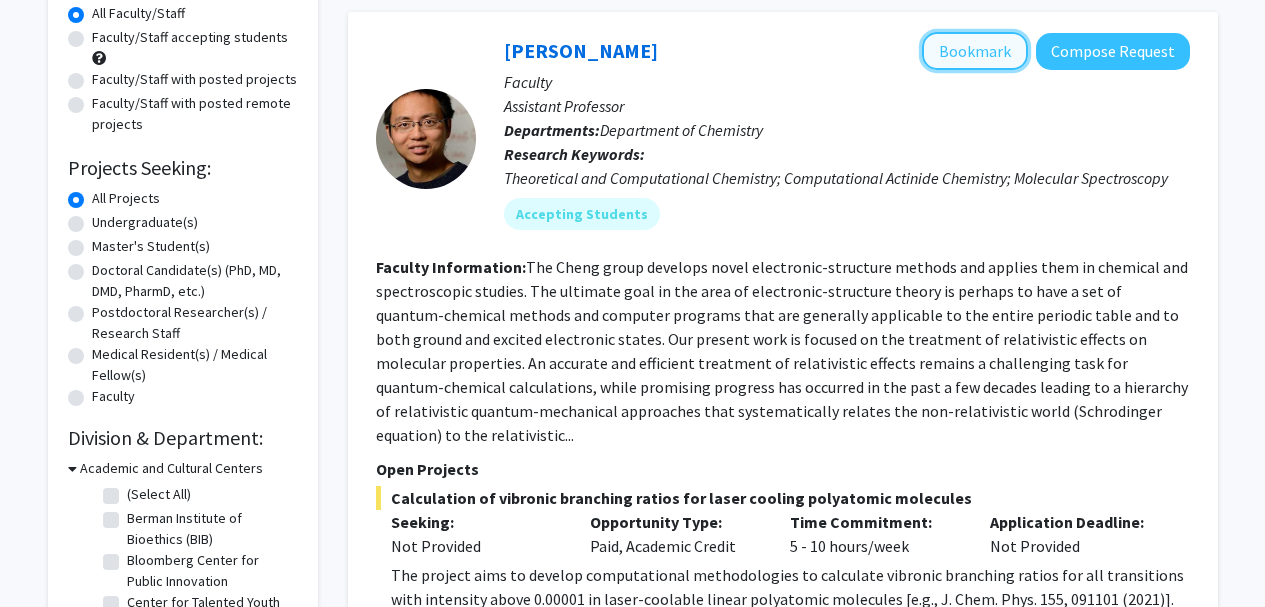click on "Bookmark" 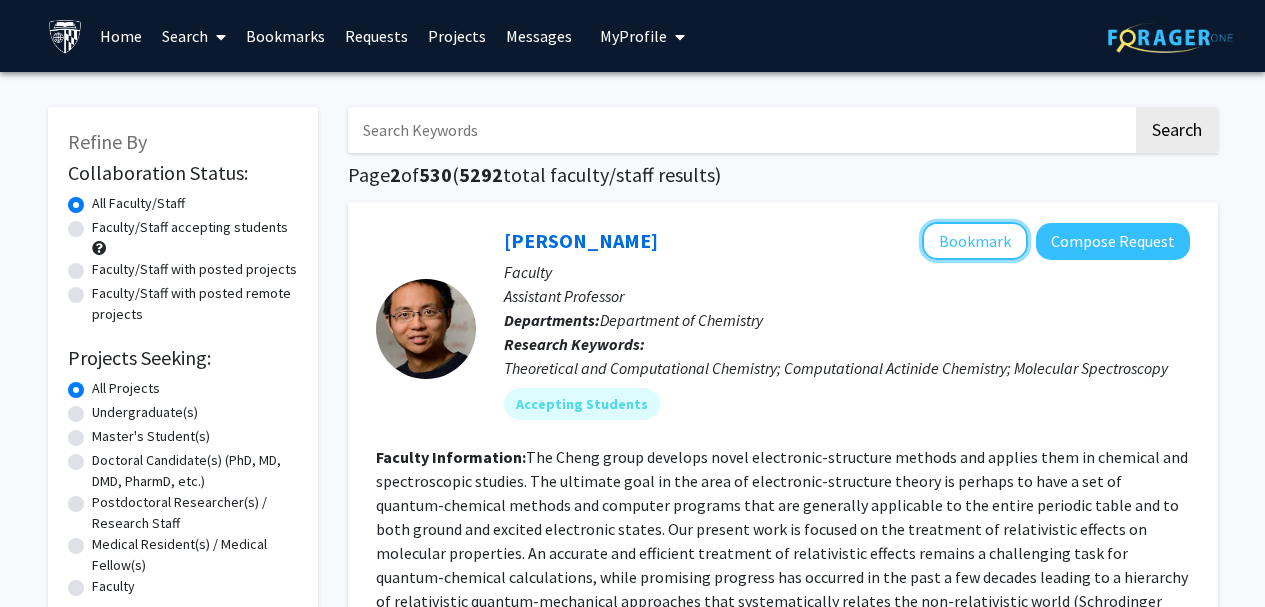 scroll, scrollTop: 80, scrollLeft: 0, axis: vertical 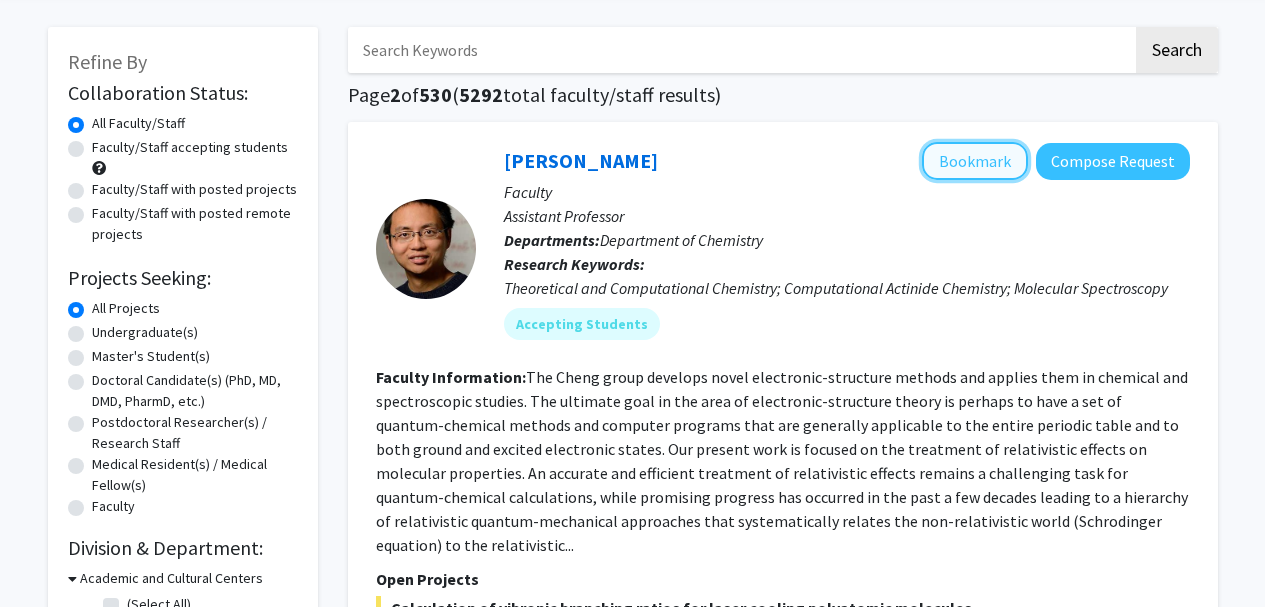 click on "Bookmark" 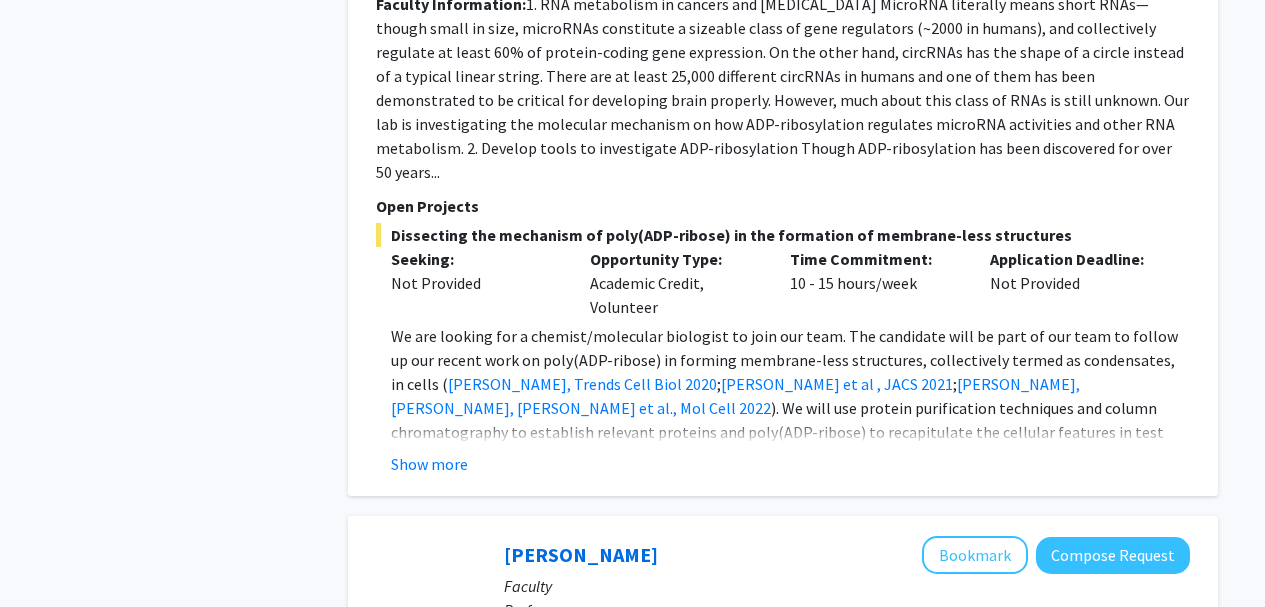scroll, scrollTop: 1527, scrollLeft: 0, axis: vertical 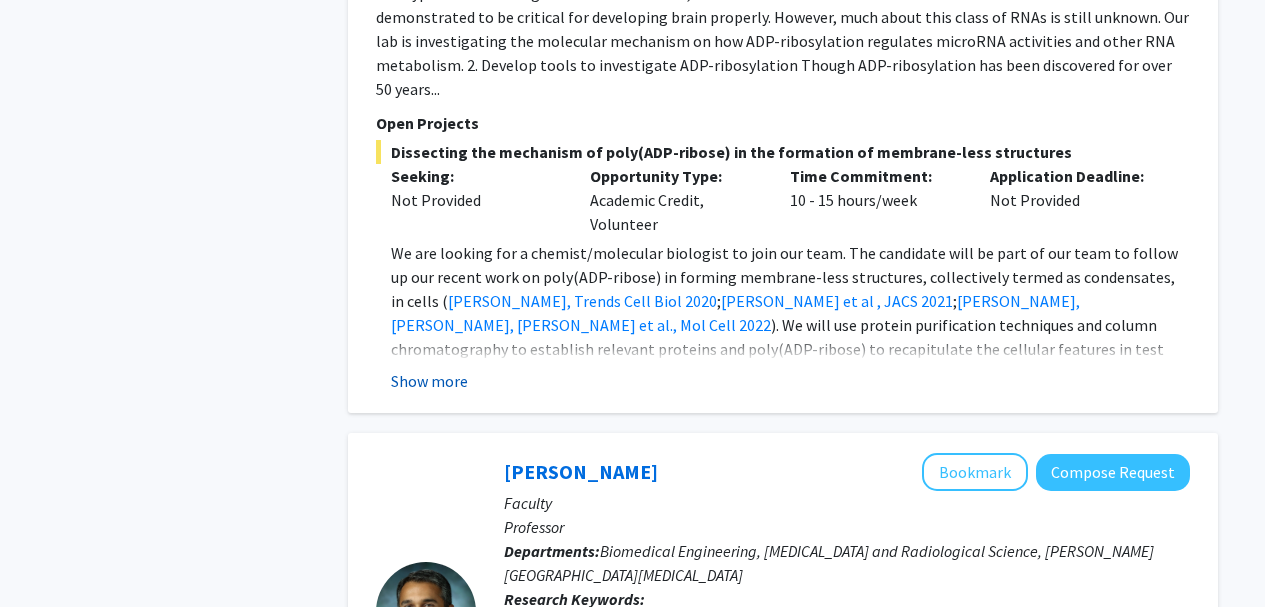 click on "Show more" 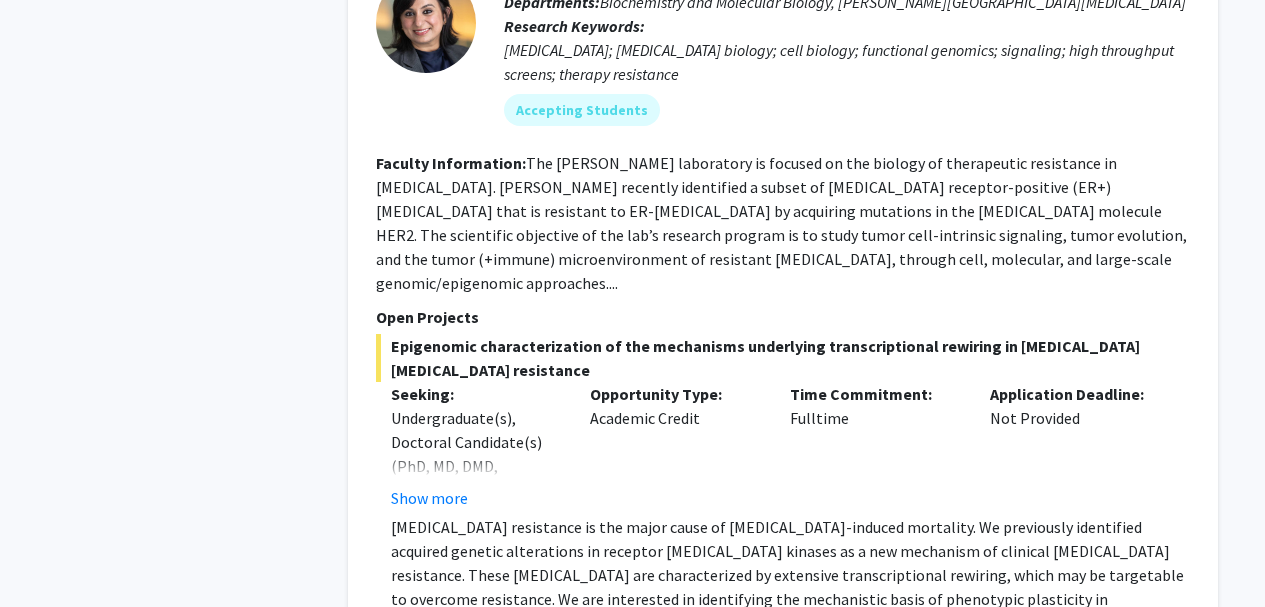 scroll, scrollTop: 3106, scrollLeft: 0, axis: vertical 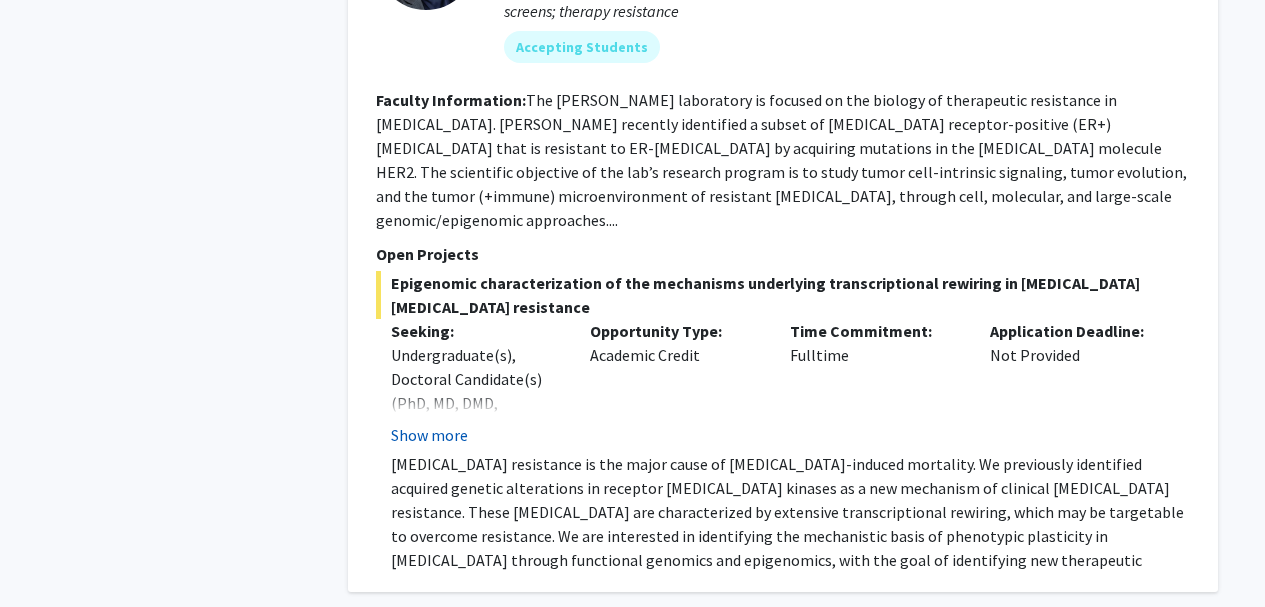 click on "Show more" 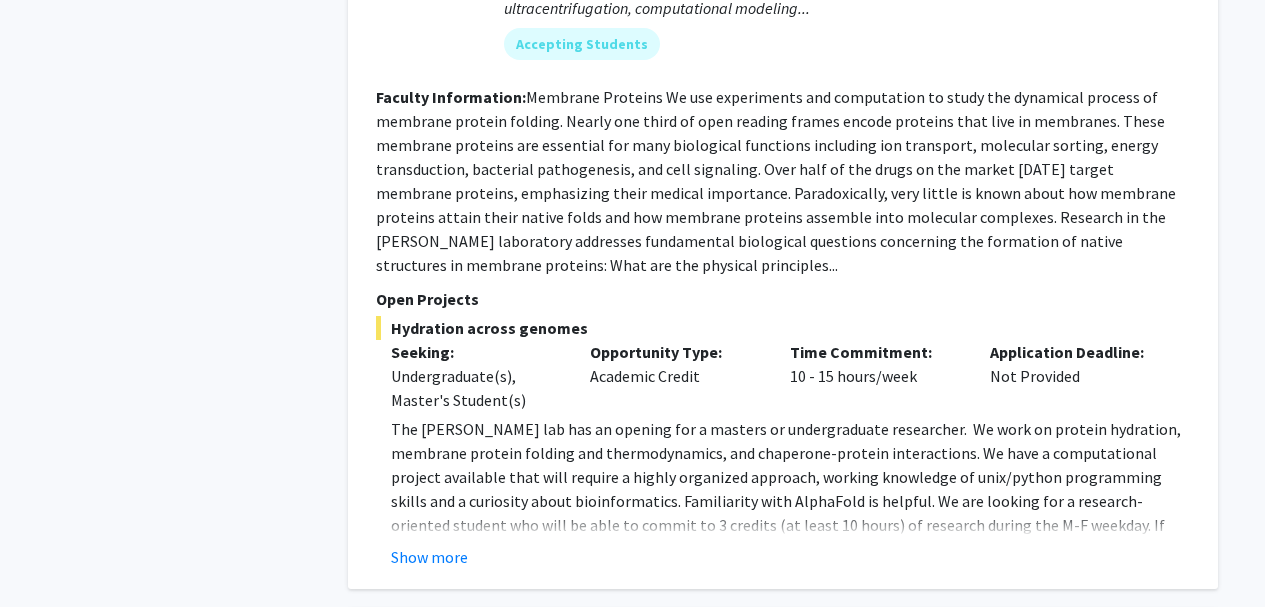 scroll, scrollTop: 4095, scrollLeft: 0, axis: vertical 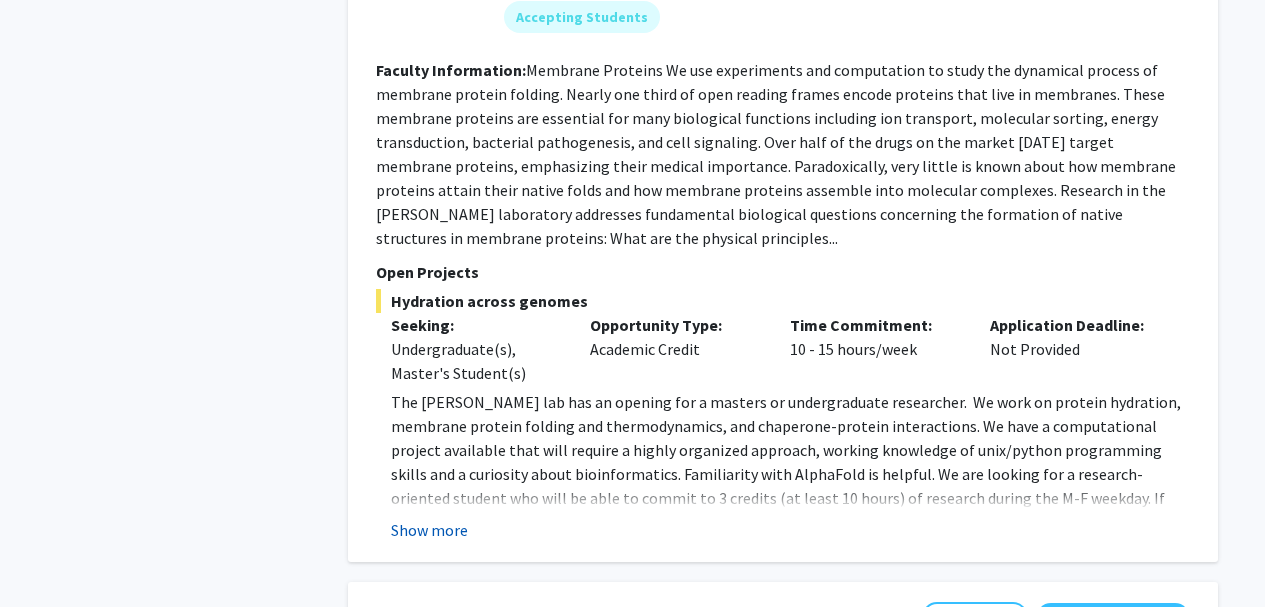 click on "Show more" 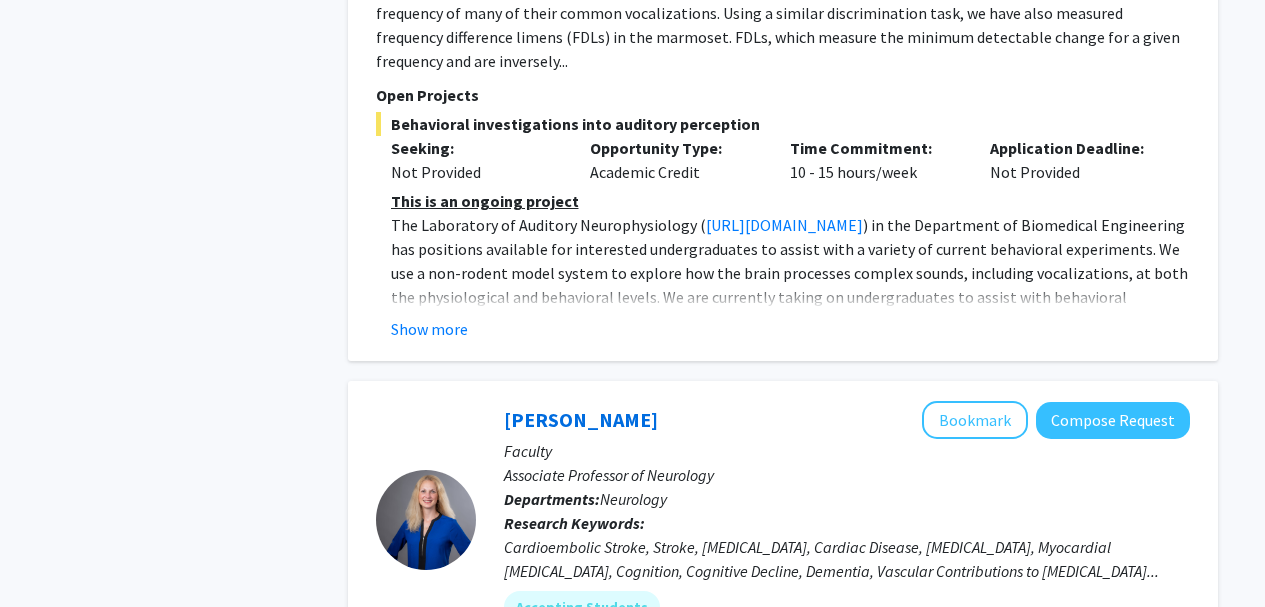 scroll, scrollTop: 6700, scrollLeft: 0, axis: vertical 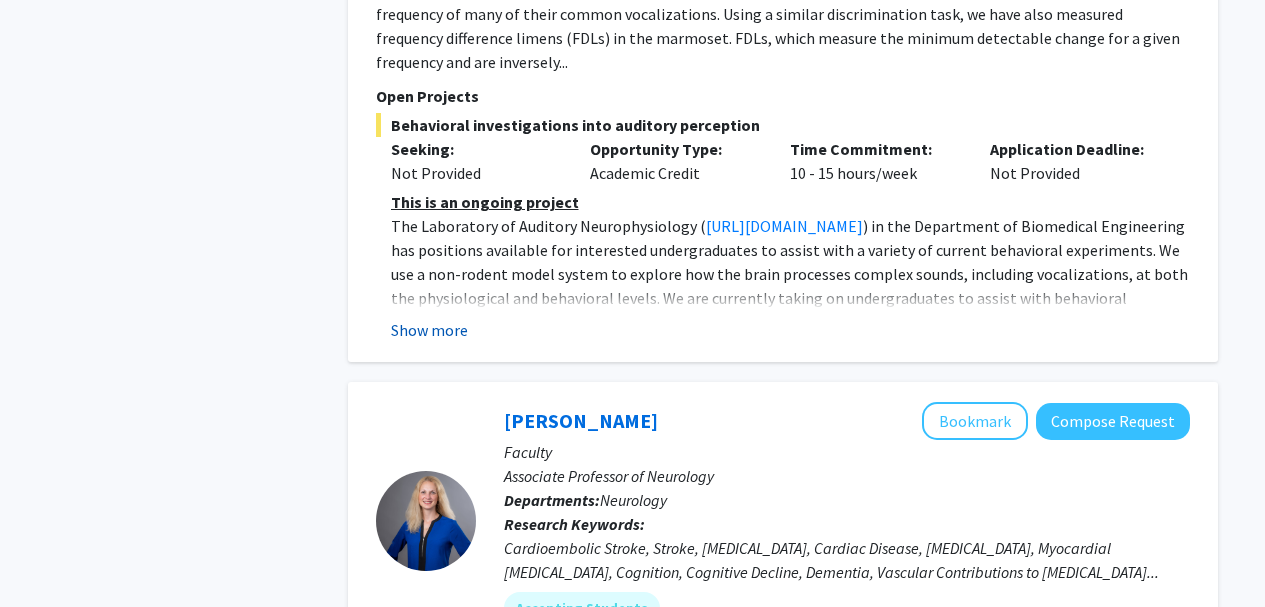 click on "Show more" 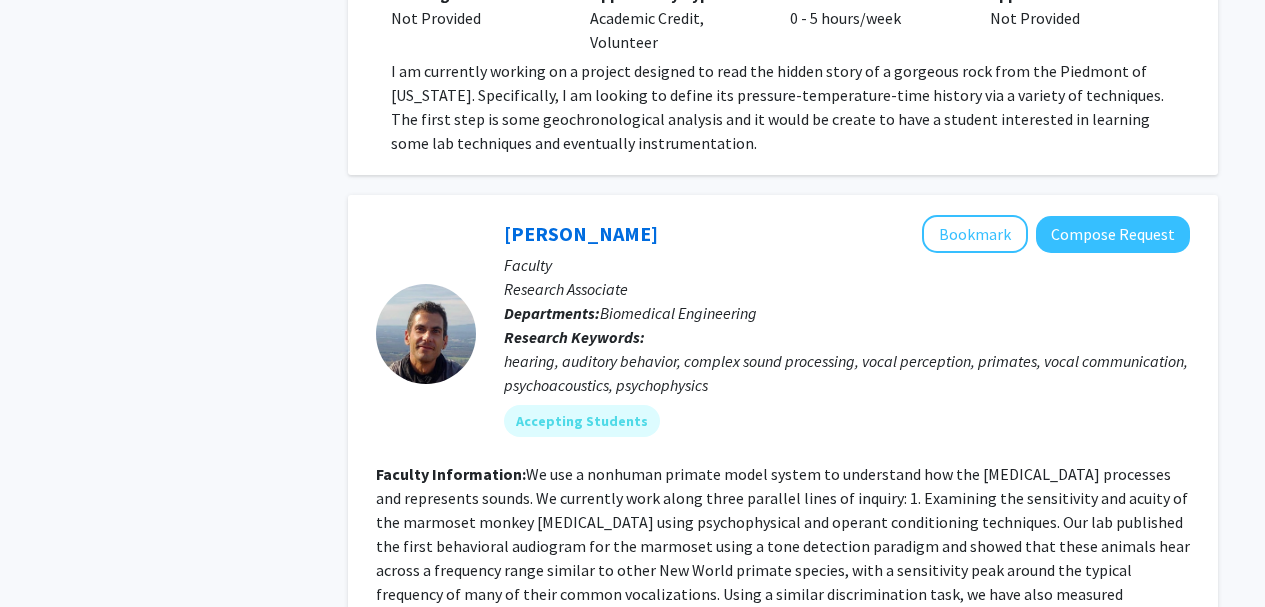 scroll, scrollTop: 6119, scrollLeft: 0, axis: vertical 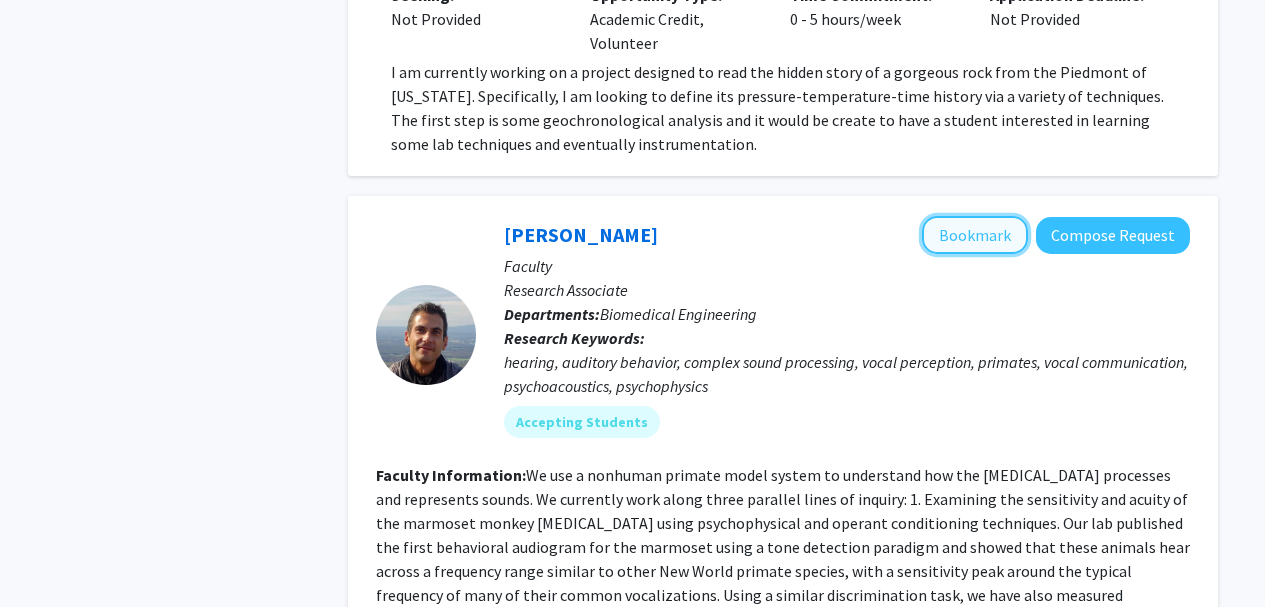 click on "Bookmark" 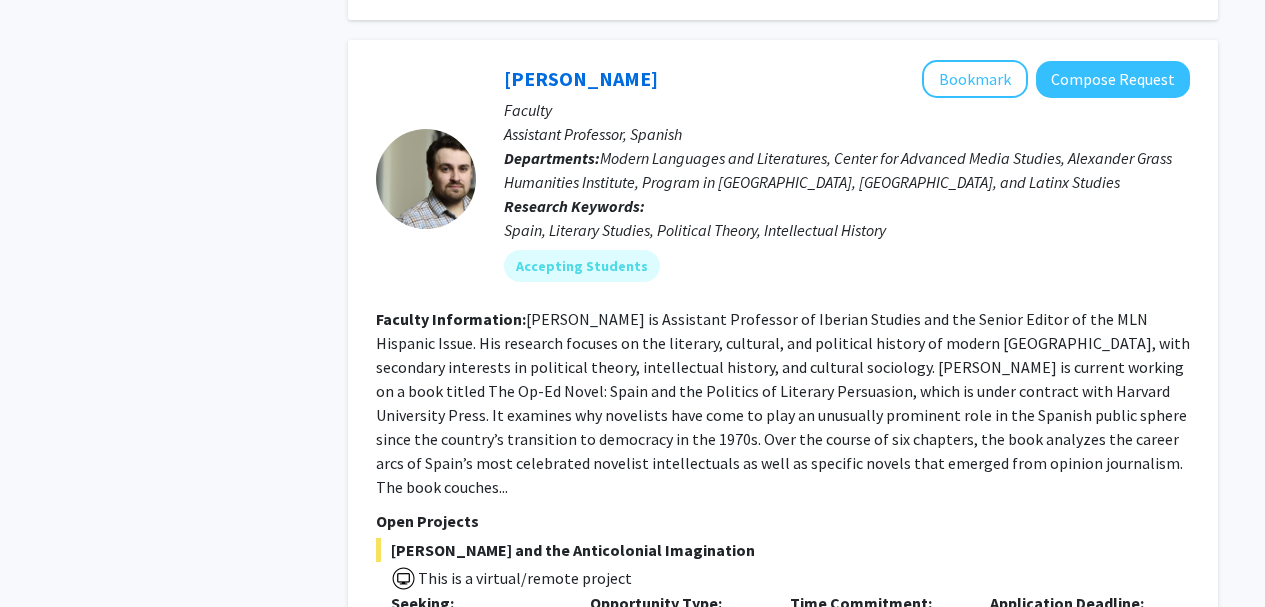 scroll, scrollTop: 8318, scrollLeft: 0, axis: vertical 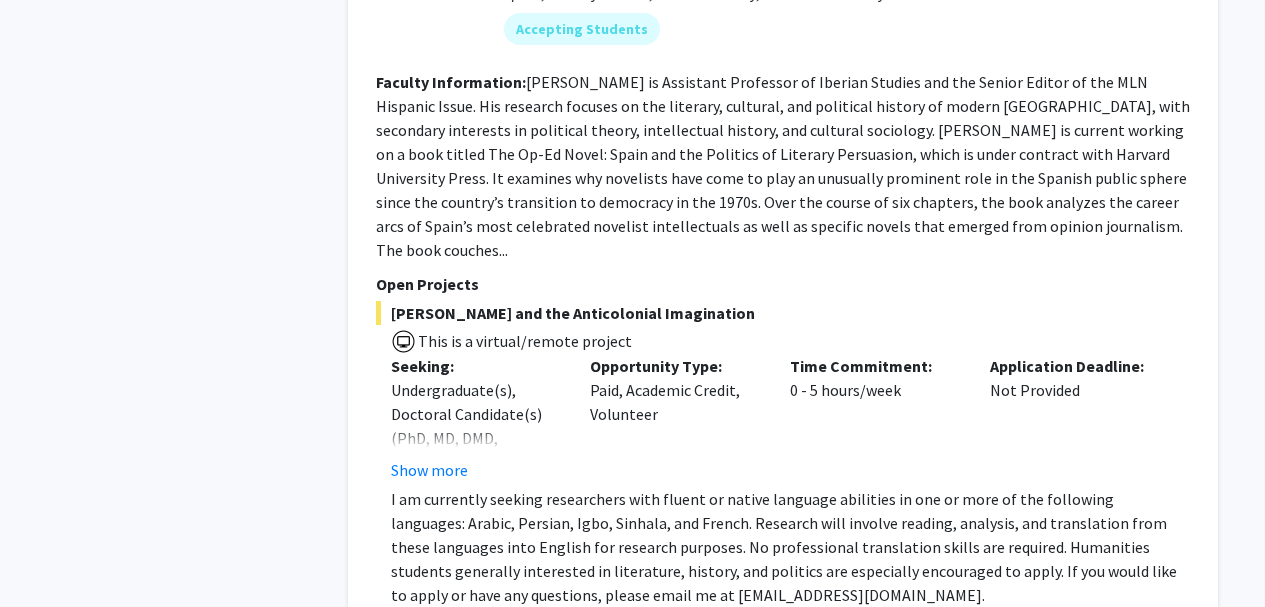 click on "3" 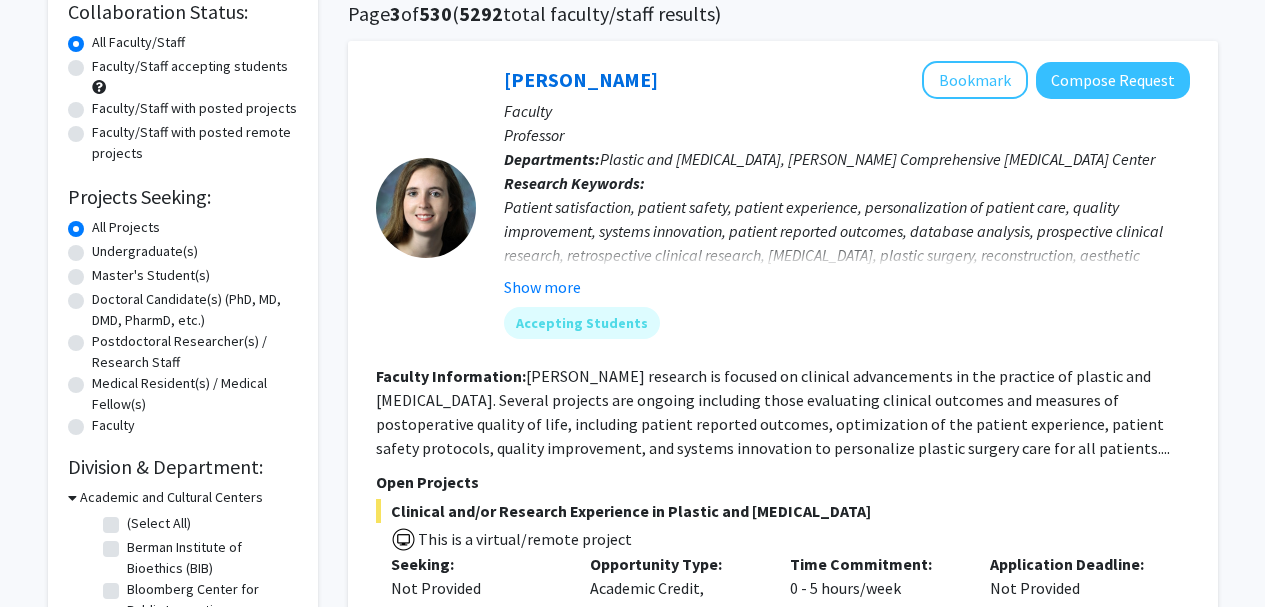 scroll, scrollTop: 159, scrollLeft: 0, axis: vertical 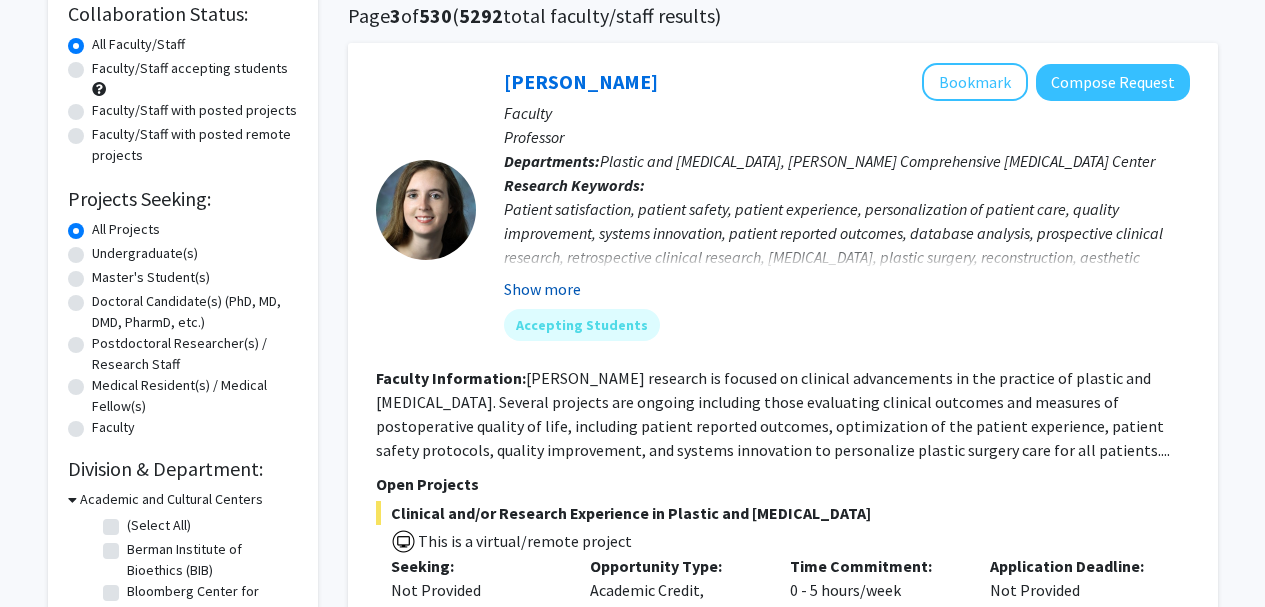 click on "Show more" 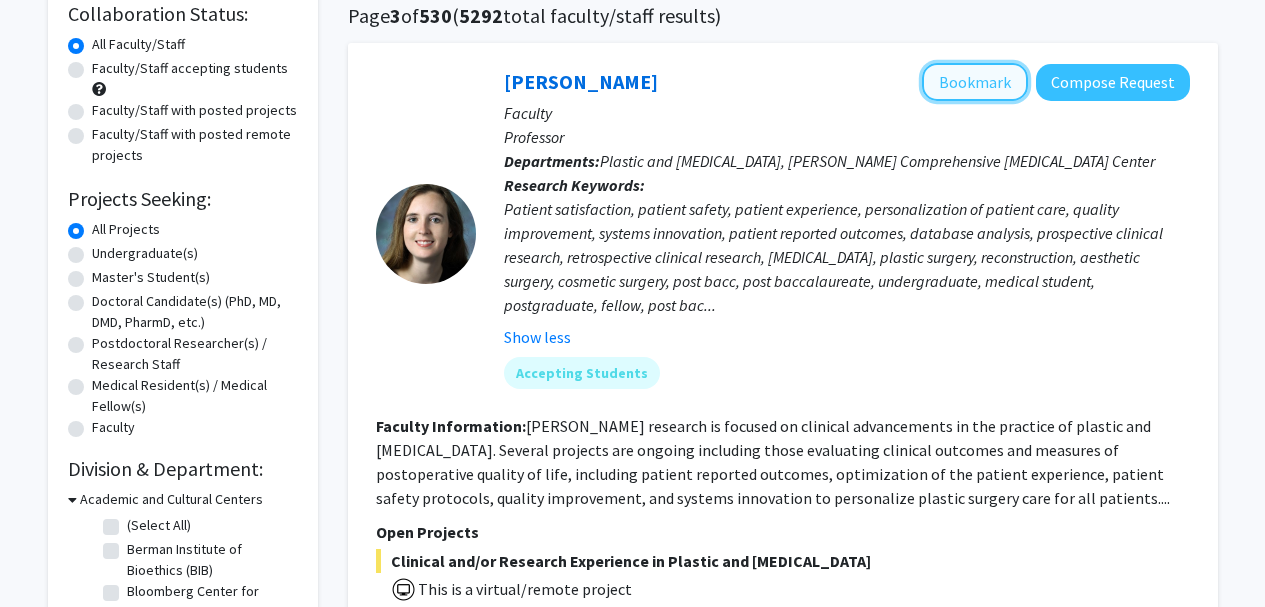click on "Bookmark" 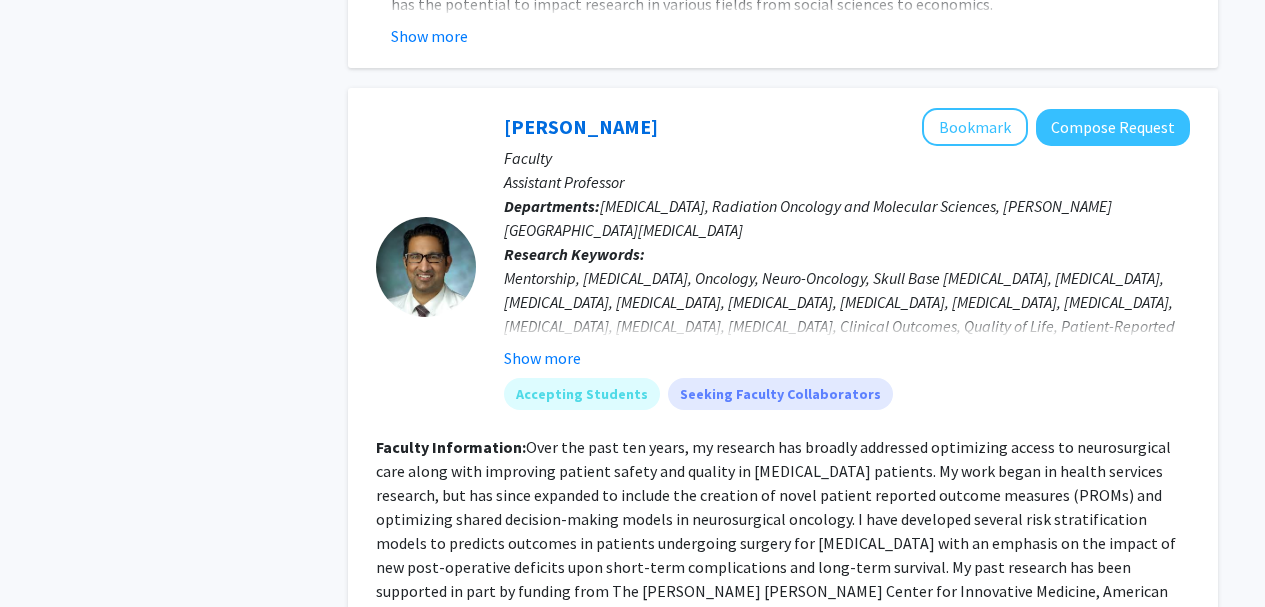 scroll, scrollTop: 2455, scrollLeft: 0, axis: vertical 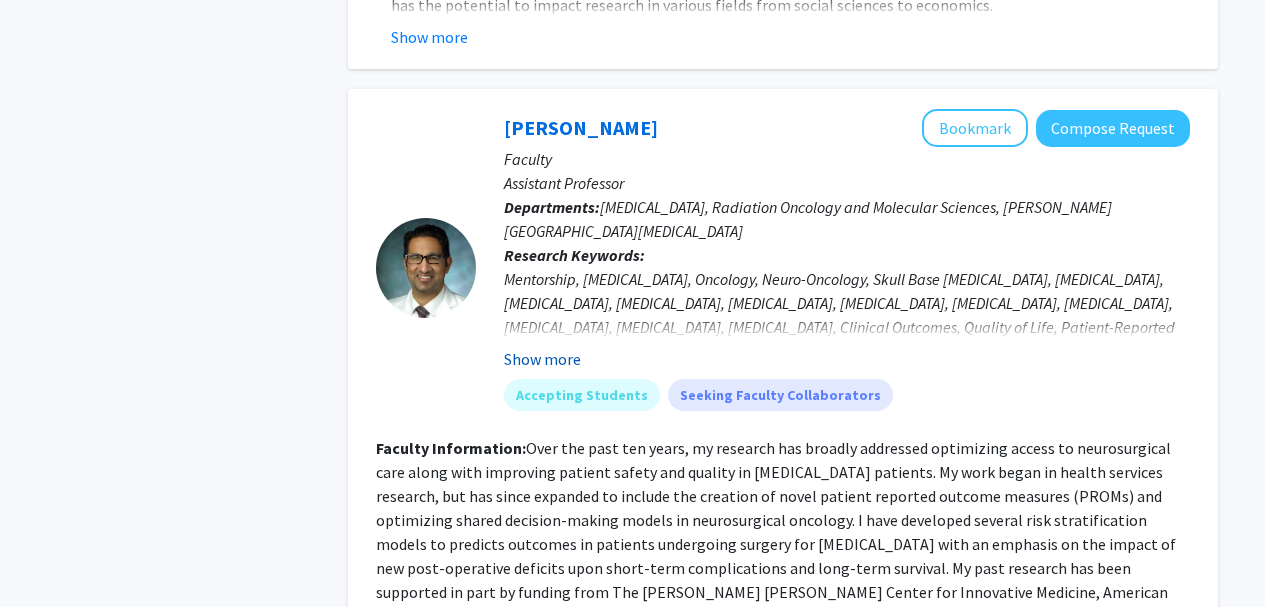 click on "Show more" 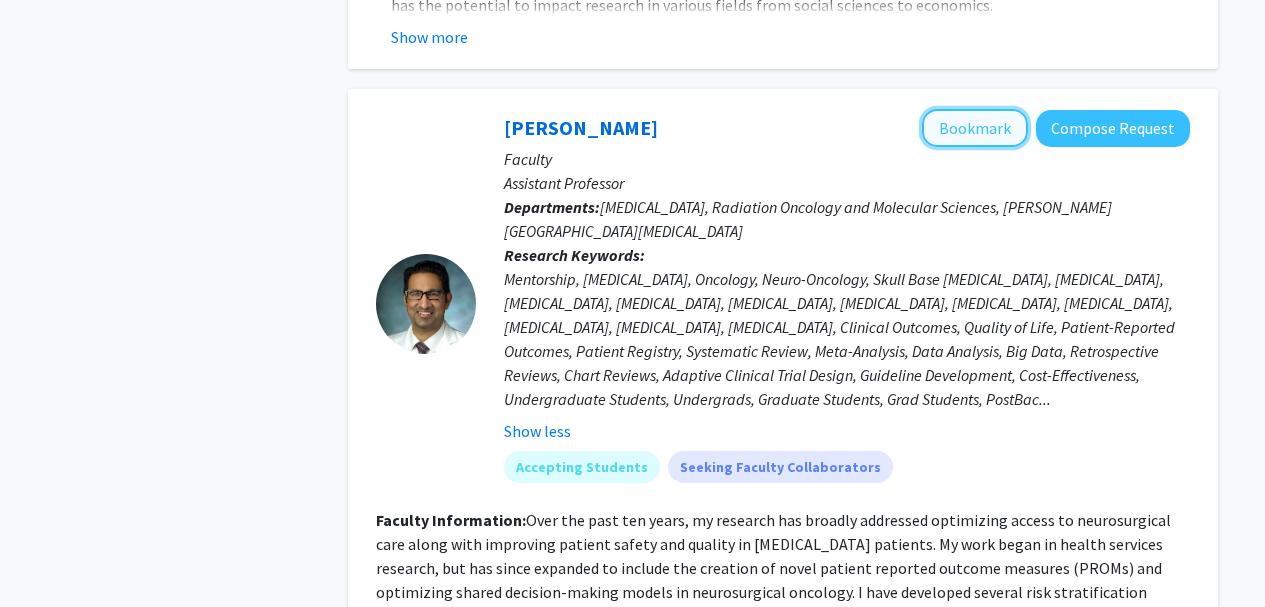 click on "Bookmark" 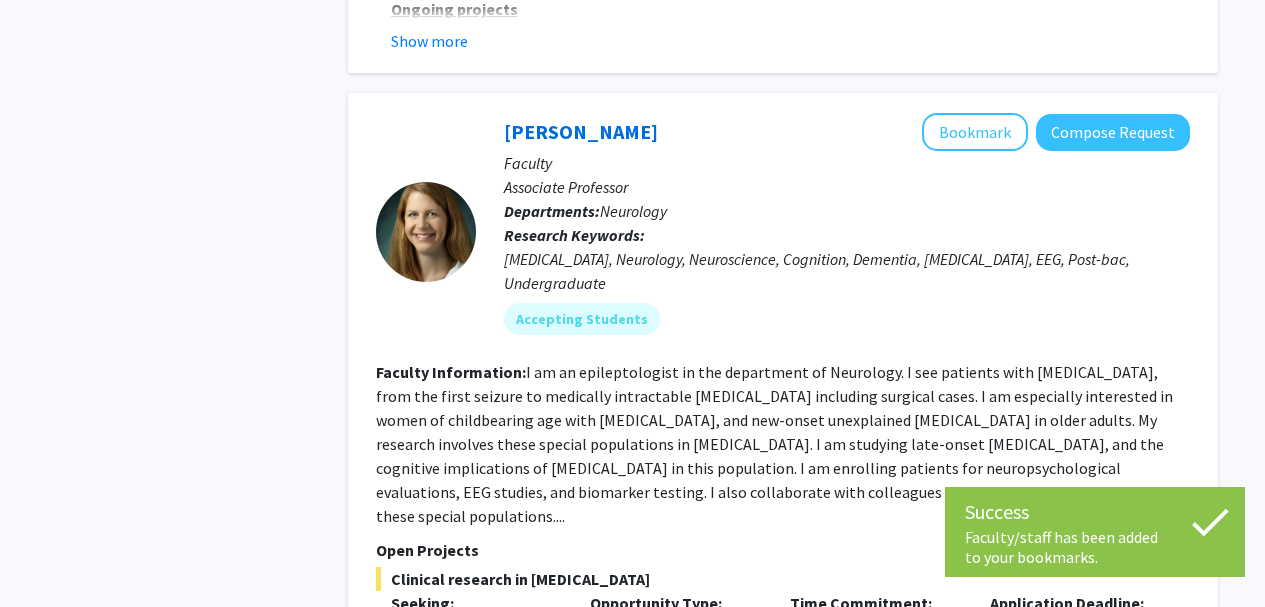 scroll, scrollTop: 3648, scrollLeft: 0, axis: vertical 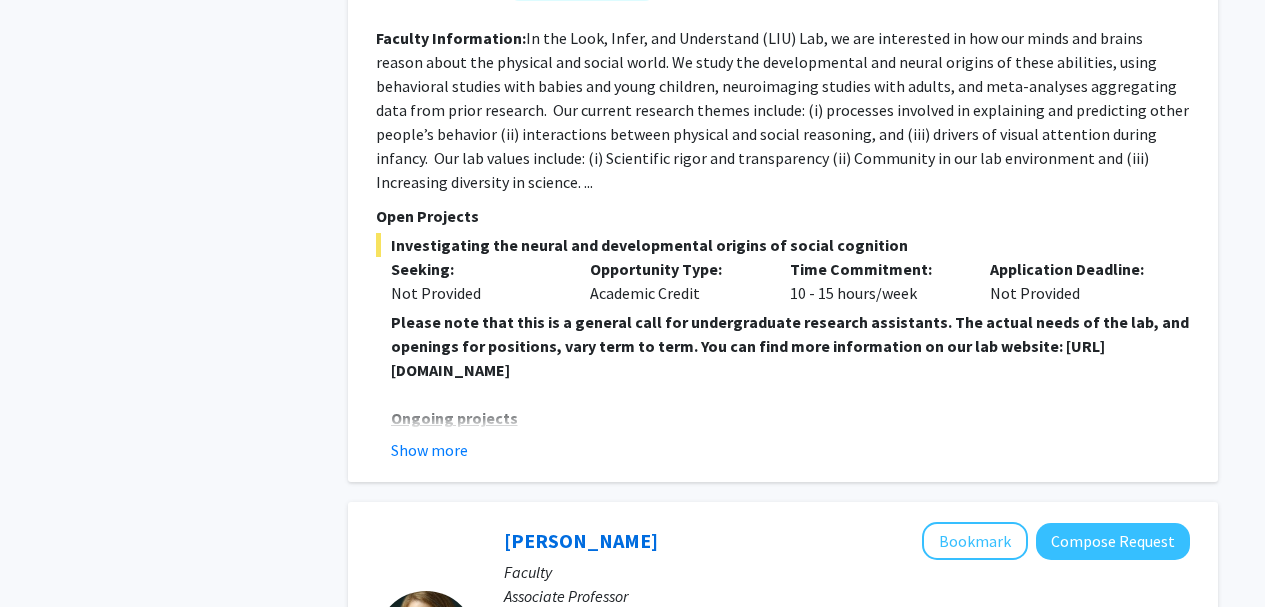 click on "Please note that this is a general call for undergraduate research assistants. The actual needs of the lab, and openings for positions, vary term to term. You can find more information on our lab website: https://www.liulaboratory.org/people/joining-the-lab Ongoing projects A two-semester commitment is preferred. Please note that we do not generally allow people to volunteer in the lab; students usually receive either credit or pay for their work. Required qualifications and skills: -      Interest in topics in cognitive science -      Familiarity with at least one programming language (e.g. python, R, javascript) -      Ability to work independently and solve problems resourcefully -      Patience and persistence in the face of setbacks and challenges -      Ability to work and communicate effectively with individuals from different cultures and backgrounds Preferred qualifications and skills : -      Experience working with families and children Contact Show more" 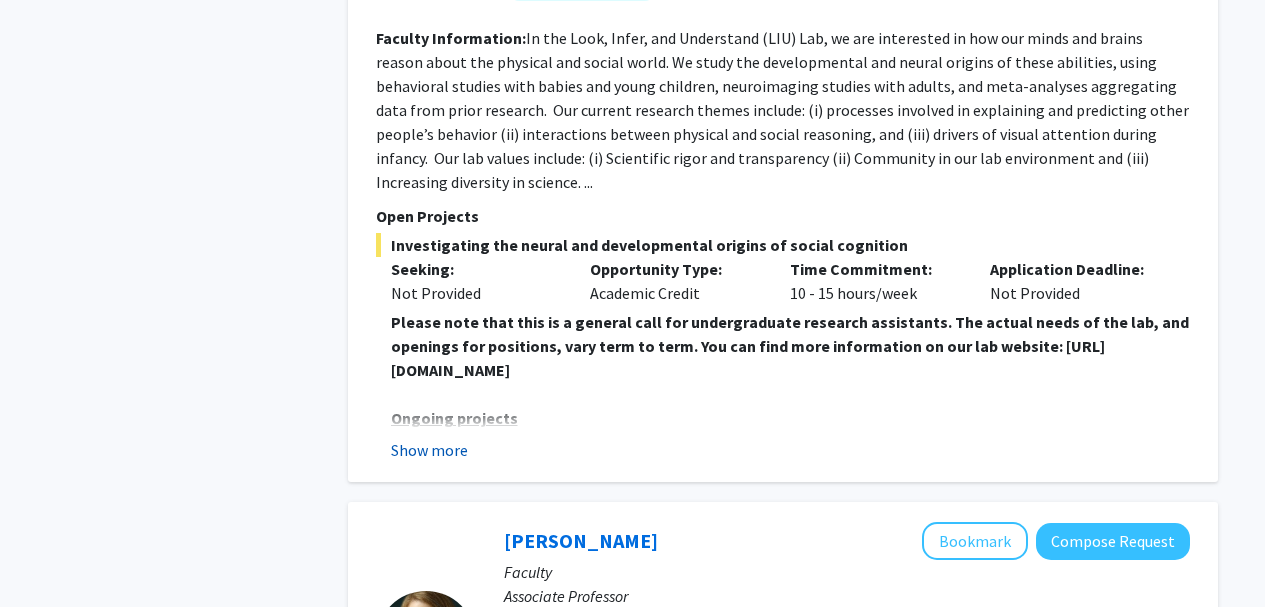 click on "Show more" 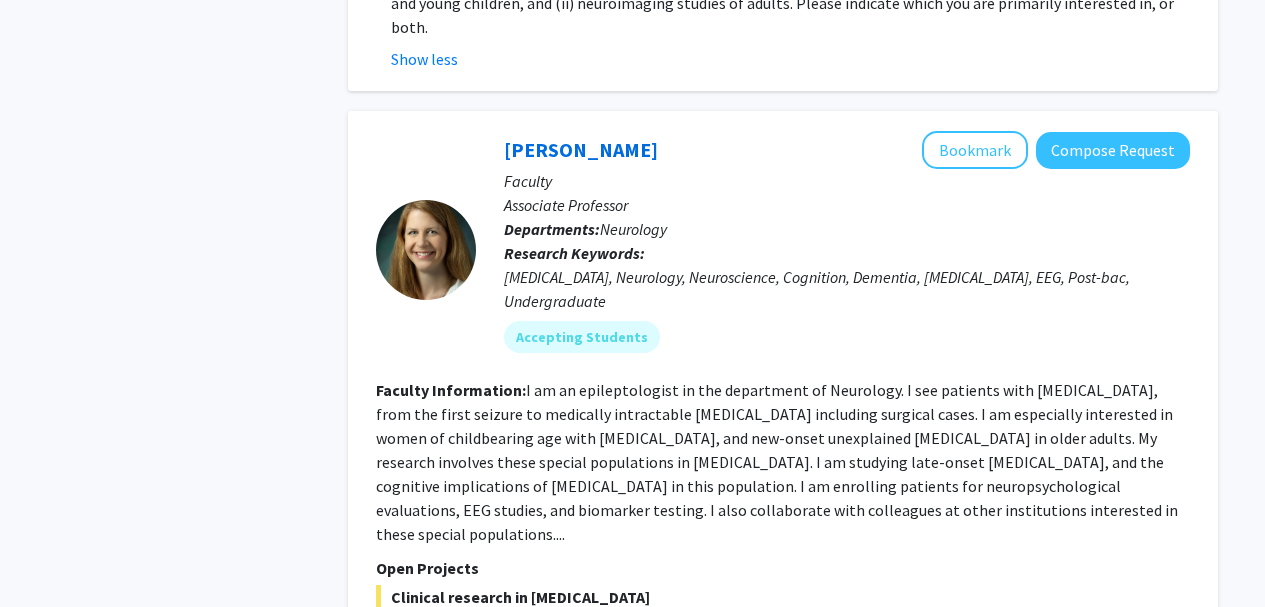 scroll, scrollTop: 4638, scrollLeft: 0, axis: vertical 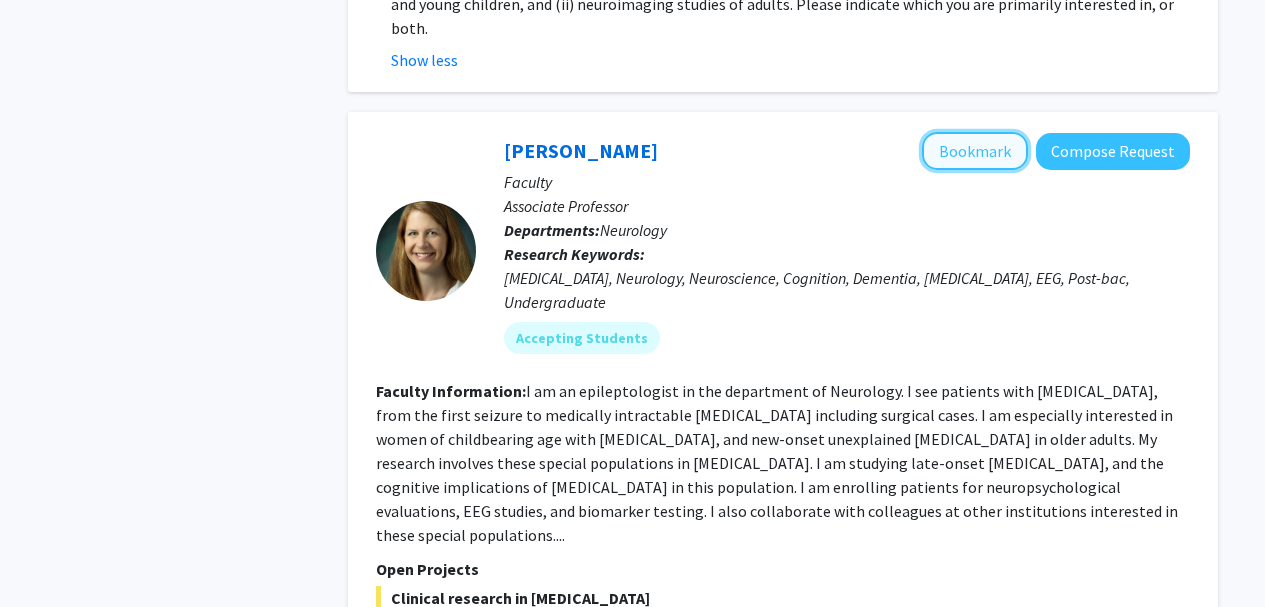 click on "Bookmark" 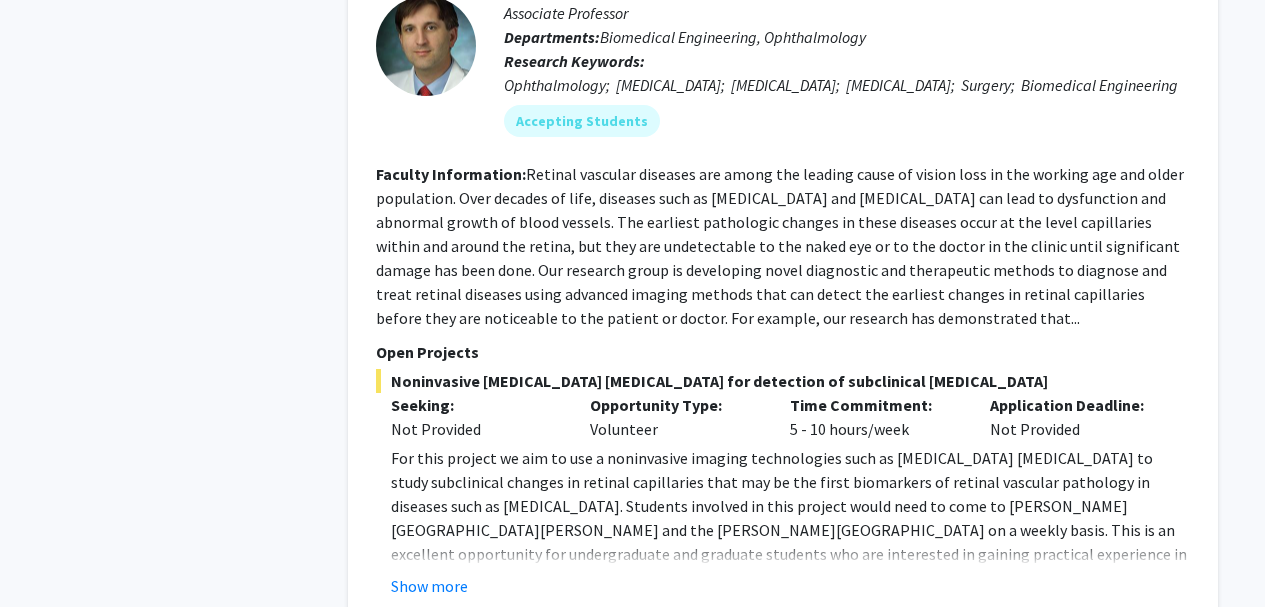 scroll, scrollTop: 7931, scrollLeft: 0, axis: vertical 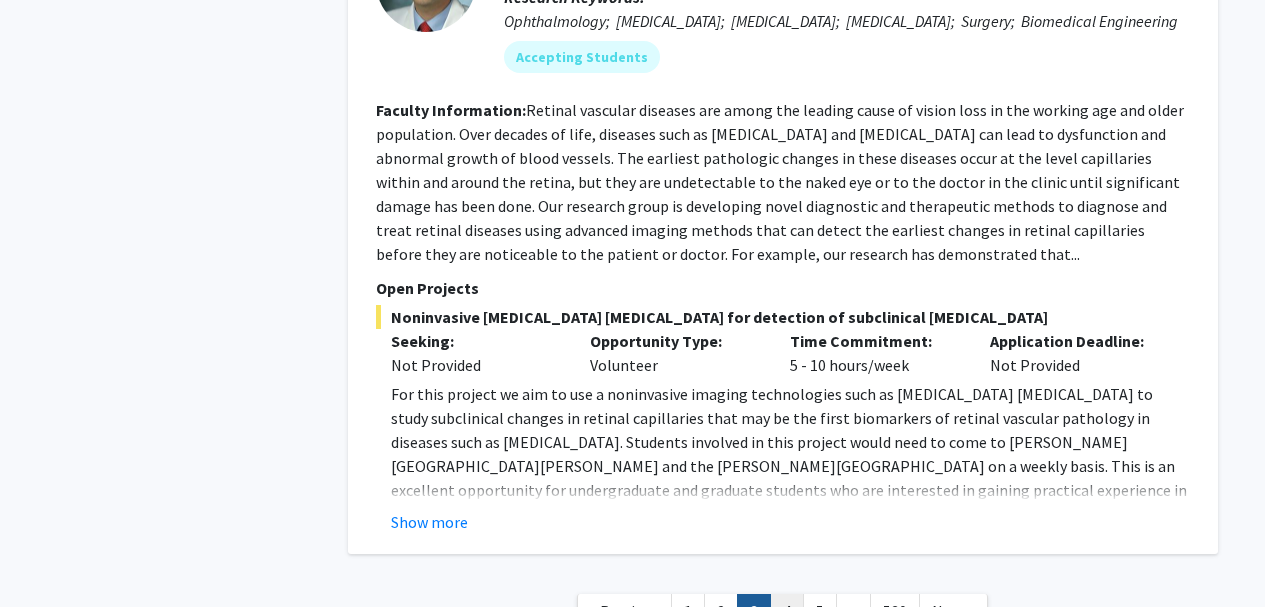 click on "4" 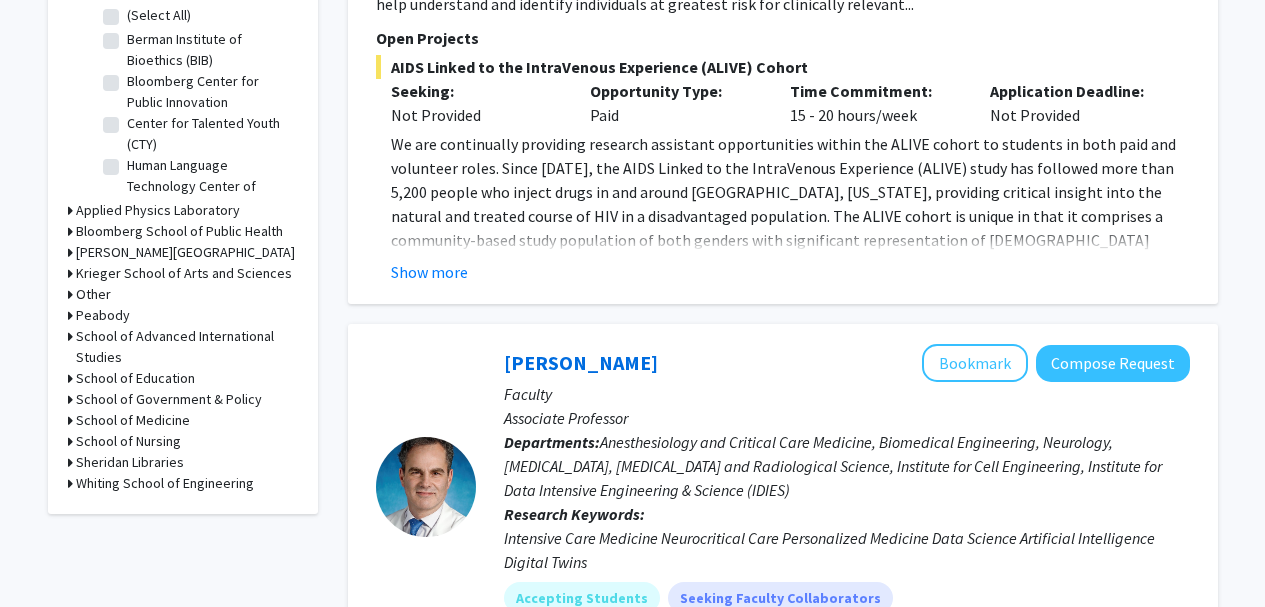 scroll, scrollTop: 671, scrollLeft: 0, axis: vertical 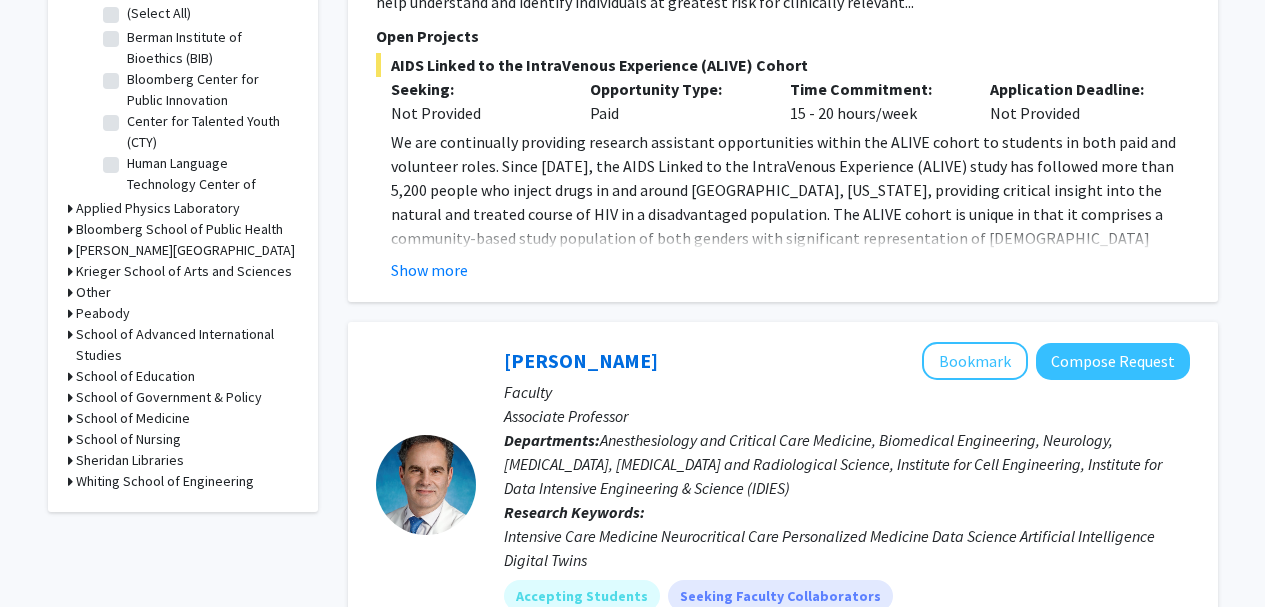 click 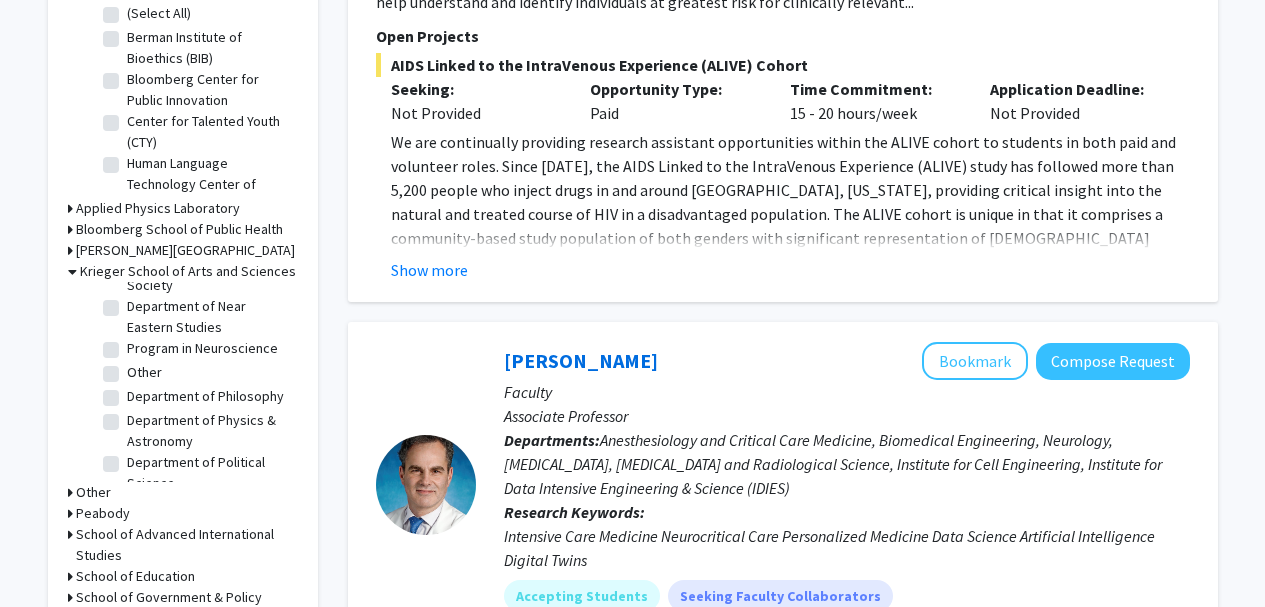 scroll, scrollTop: 1474, scrollLeft: 0, axis: vertical 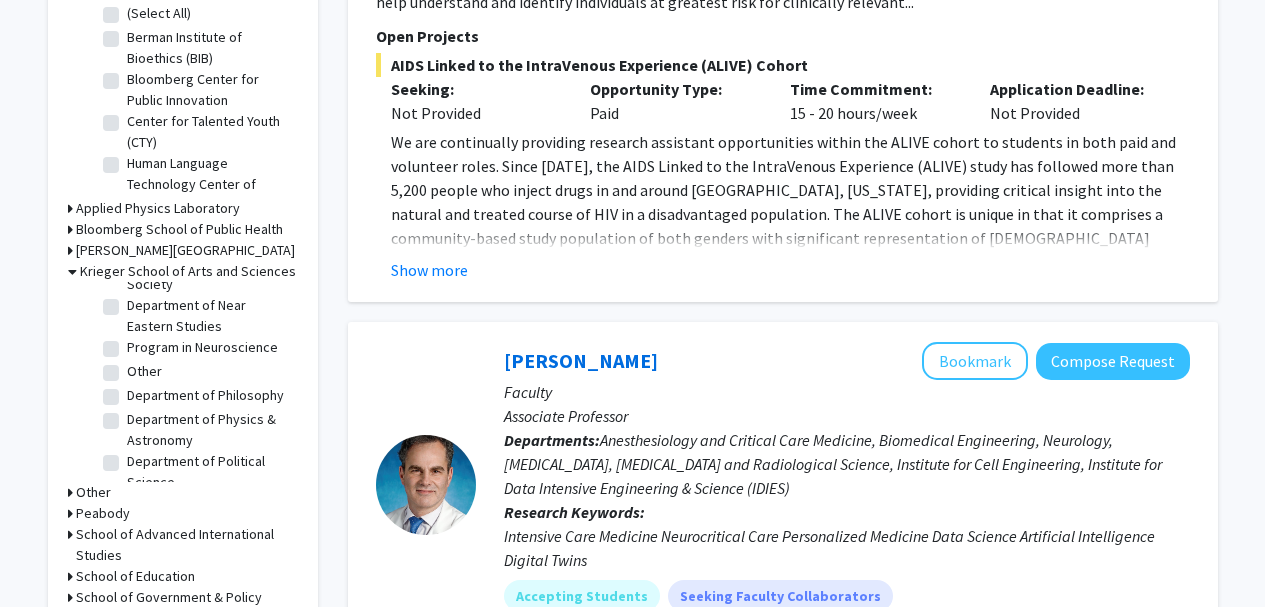 click 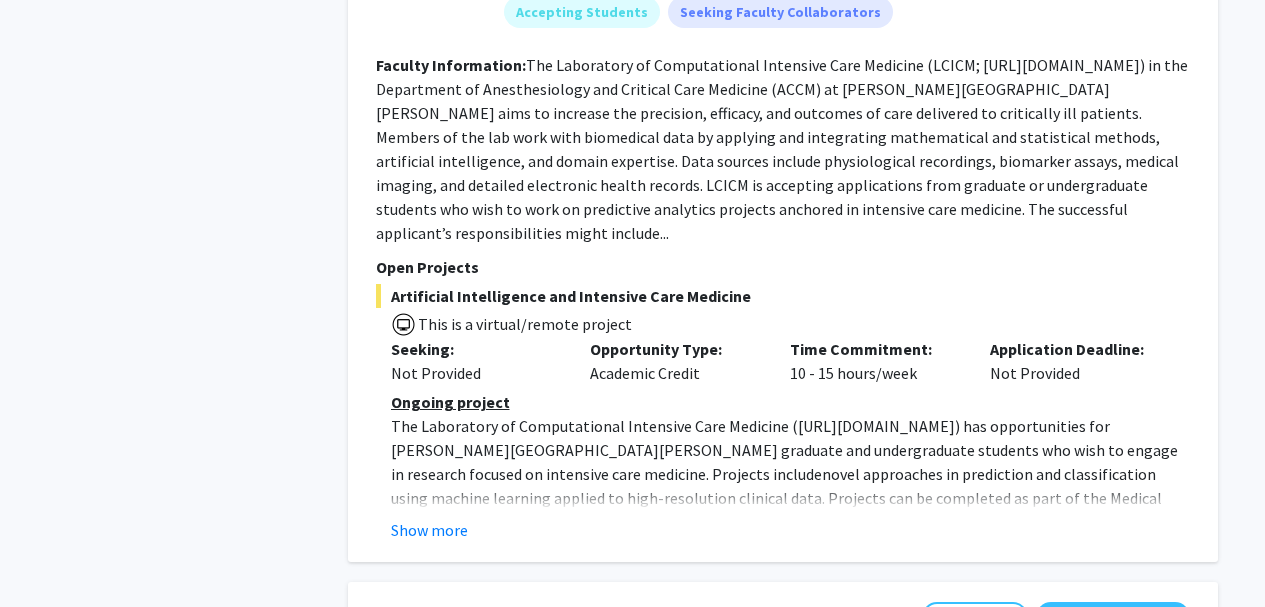 scroll, scrollTop: 1308, scrollLeft: 0, axis: vertical 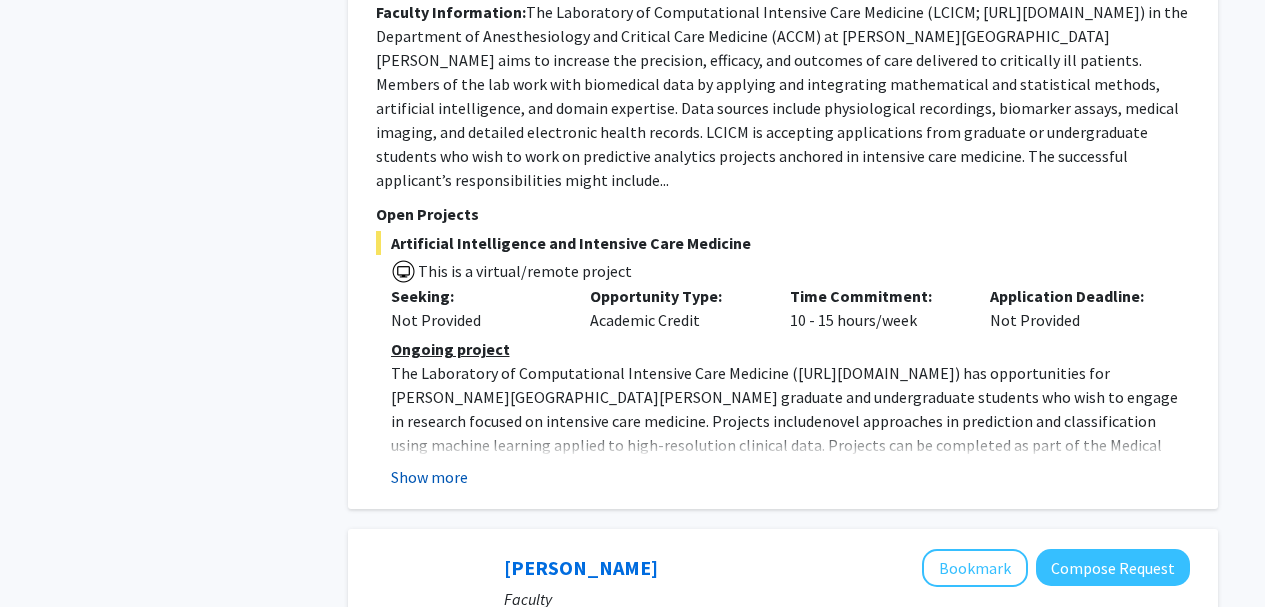 click on "Show more" 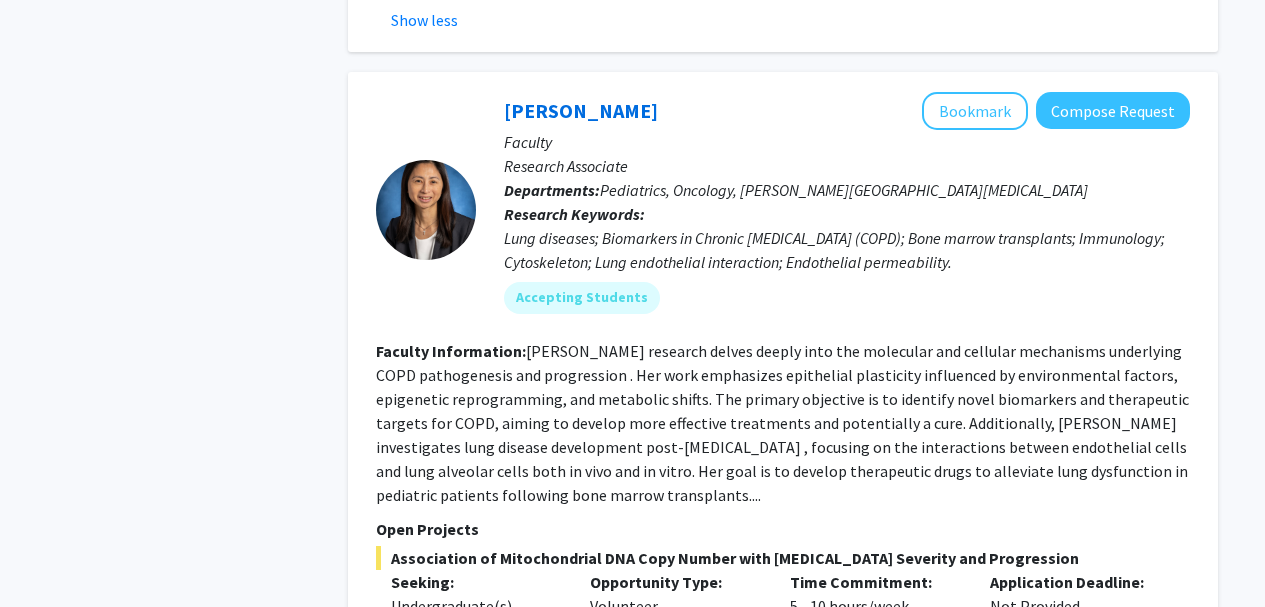 scroll, scrollTop: 2182, scrollLeft: 0, axis: vertical 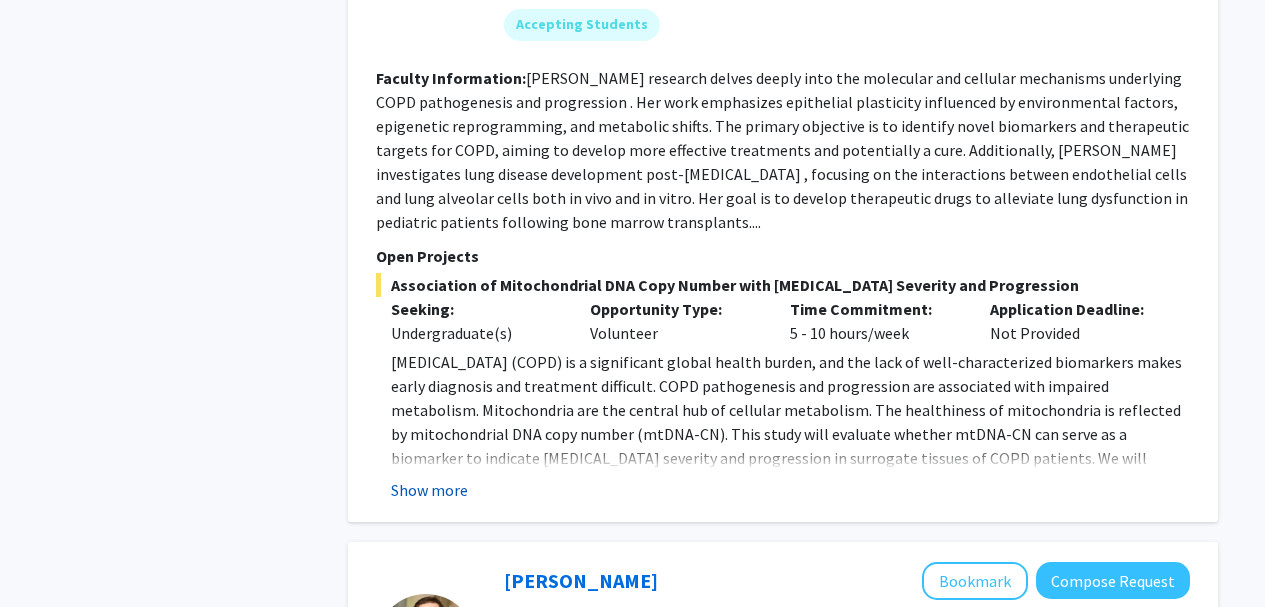 click on "Show more" 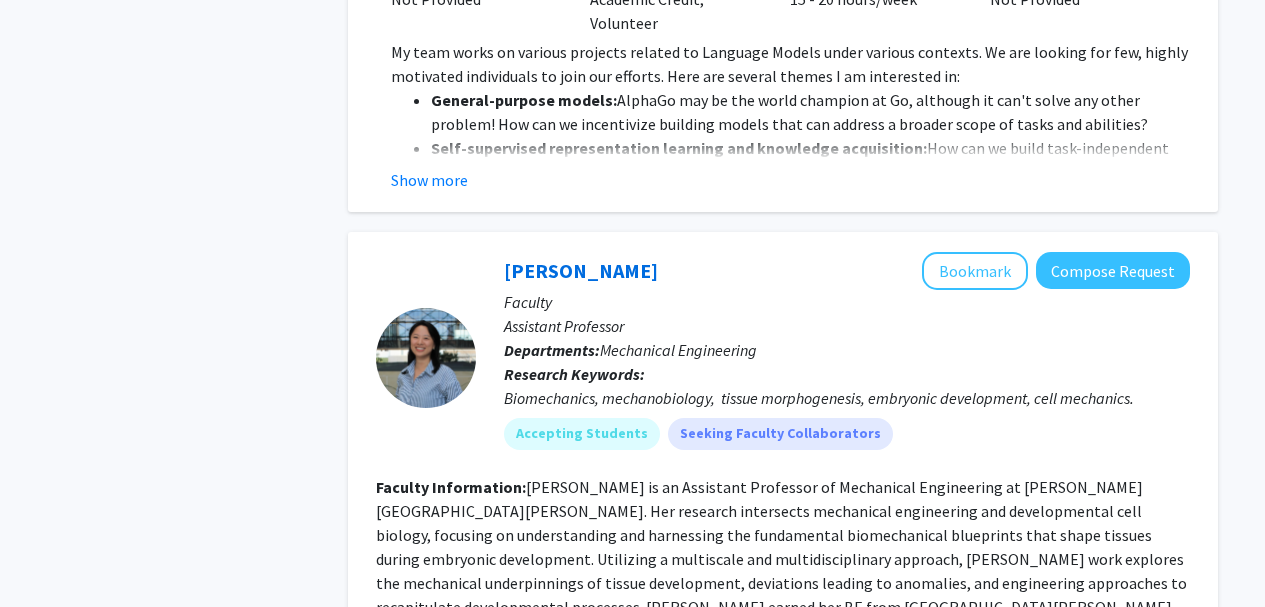 scroll, scrollTop: 3686, scrollLeft: 0, axis: vertical 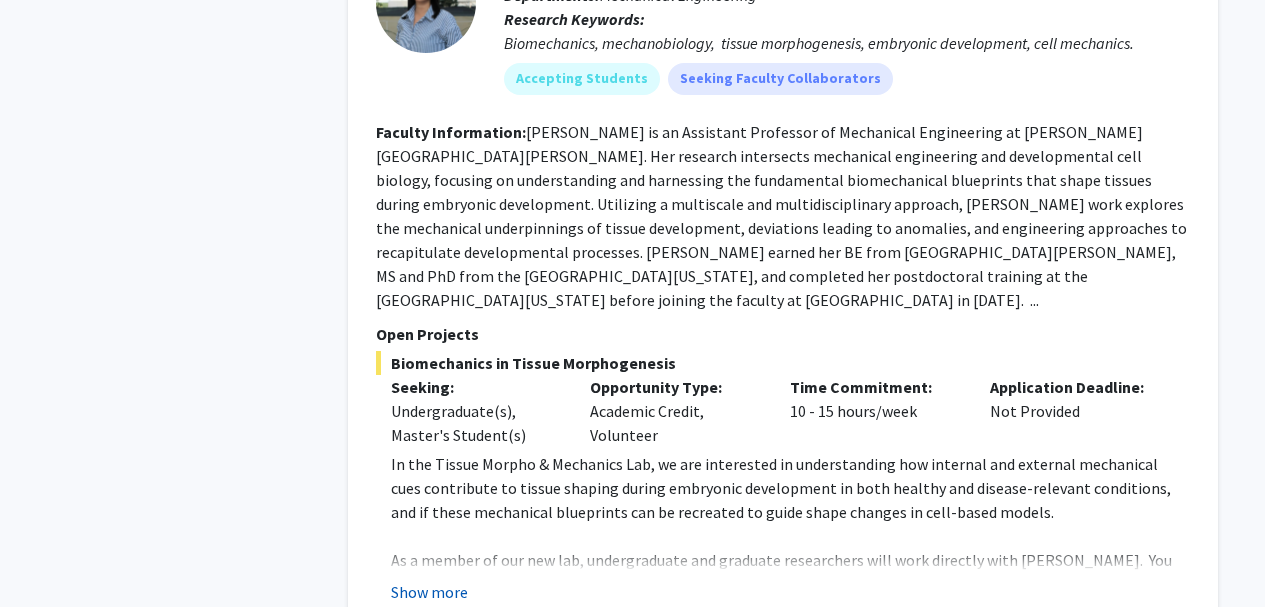 click on "Show more" 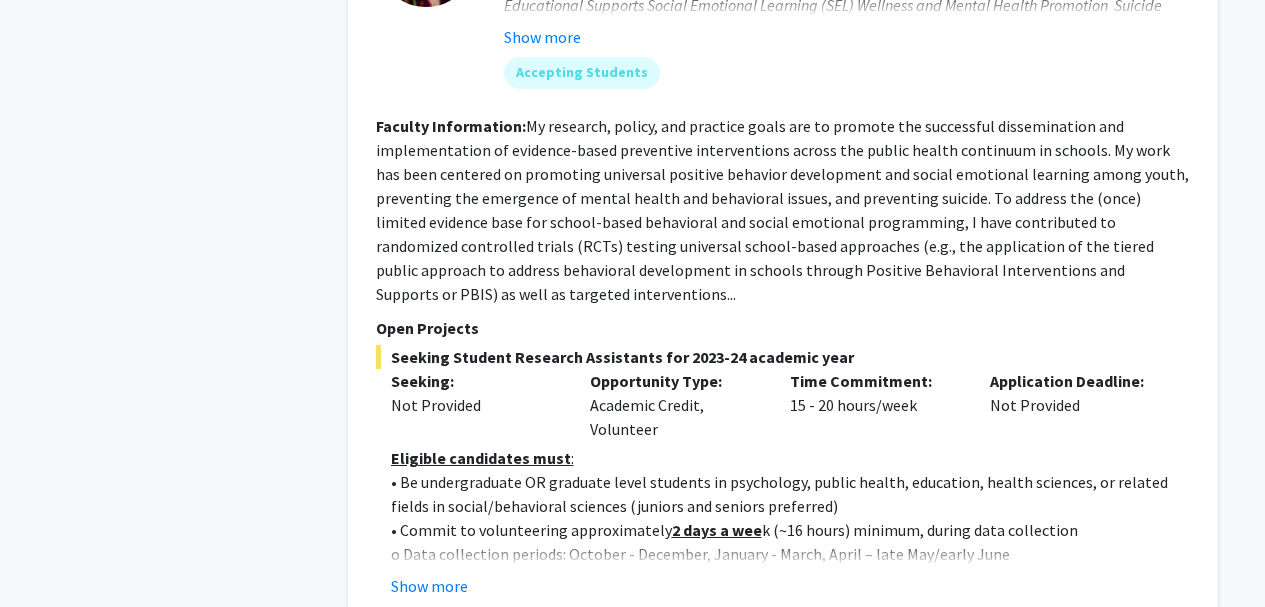 scroll, scrollTop: 5217, scrollLeft: 0, axis: vertical 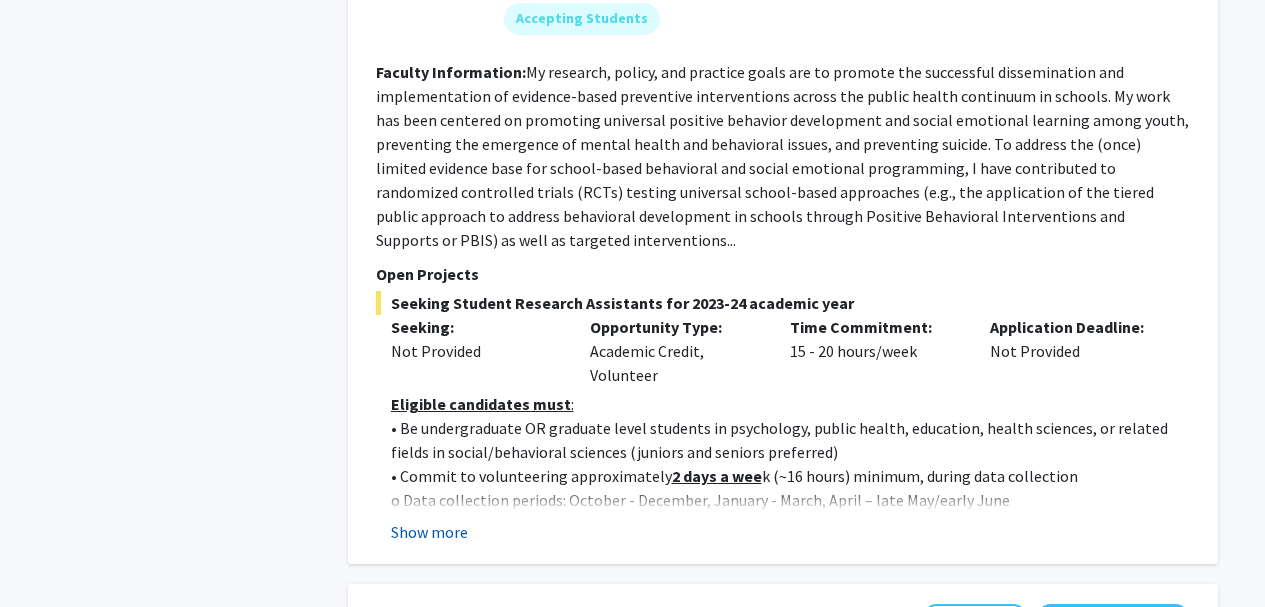 click on "Show more" 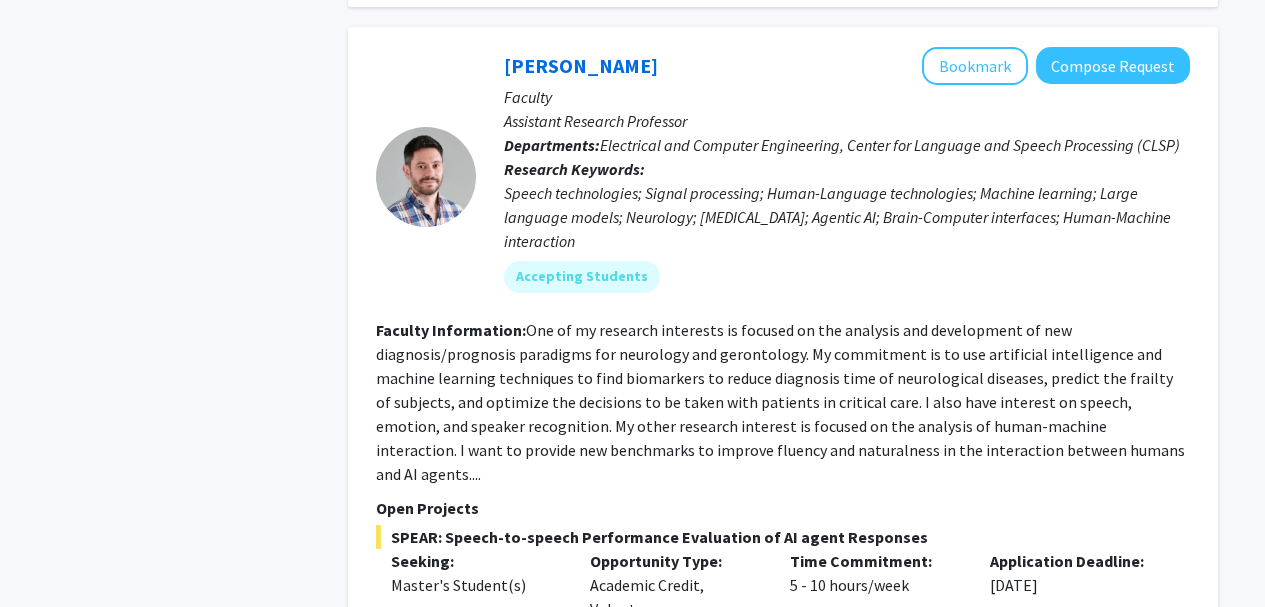 scroll, scrollTop: 9110, scrollLeft: 0, axis: vertical 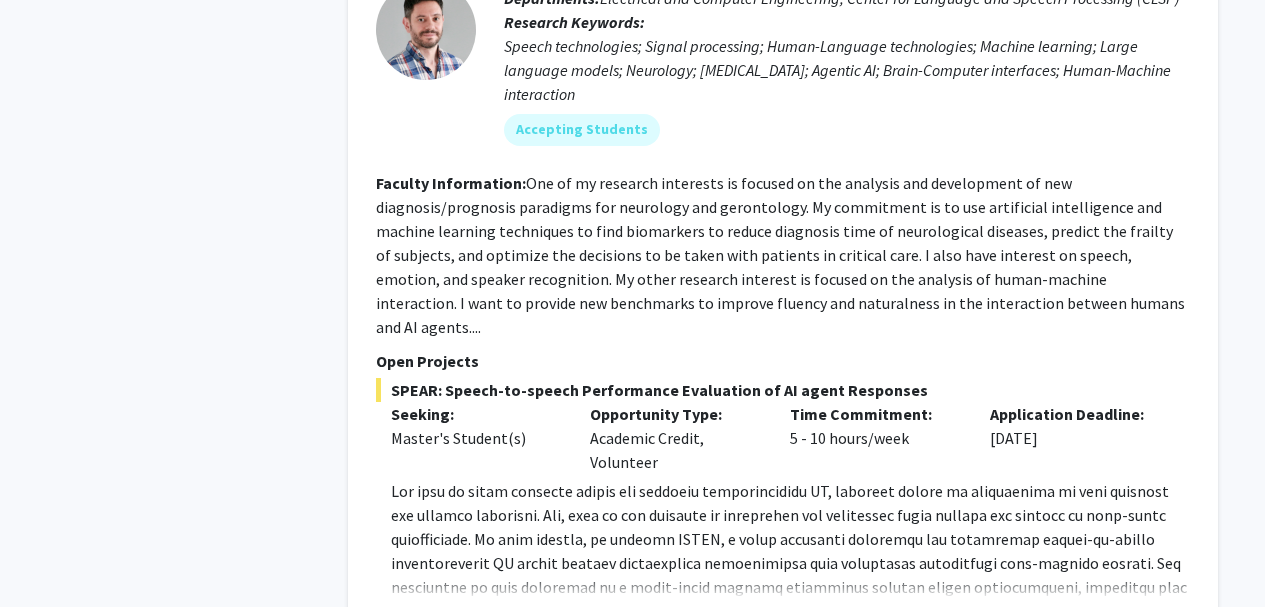 click on "5" 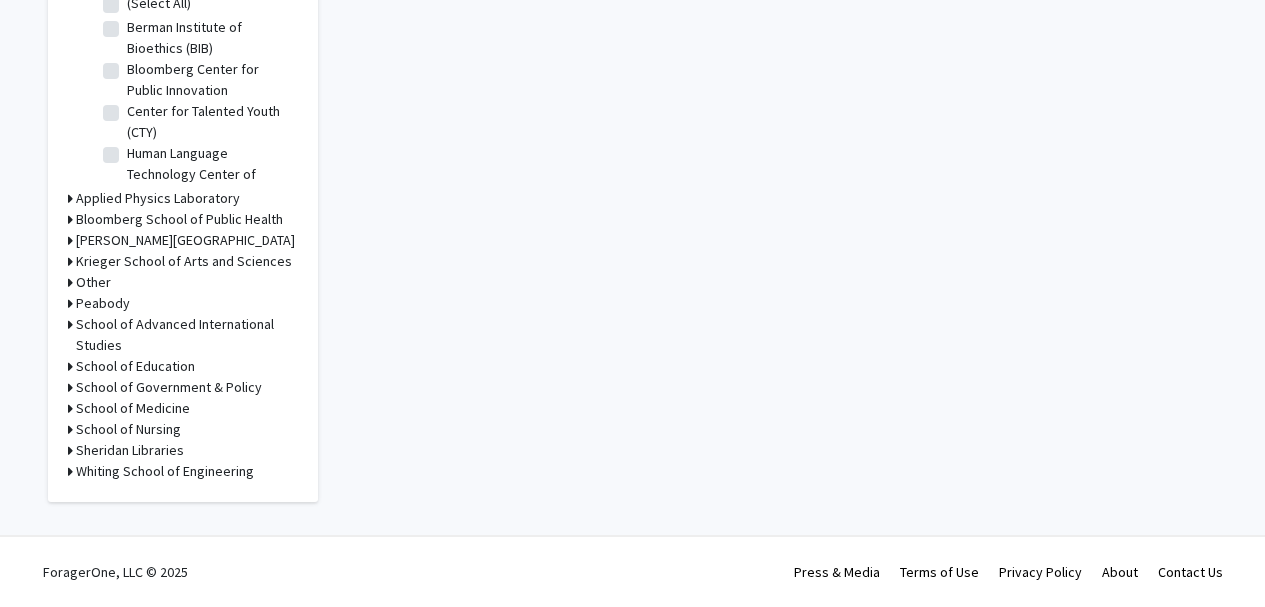 scroll, scrollTop: 0, scrollLeft: 0, axis: both 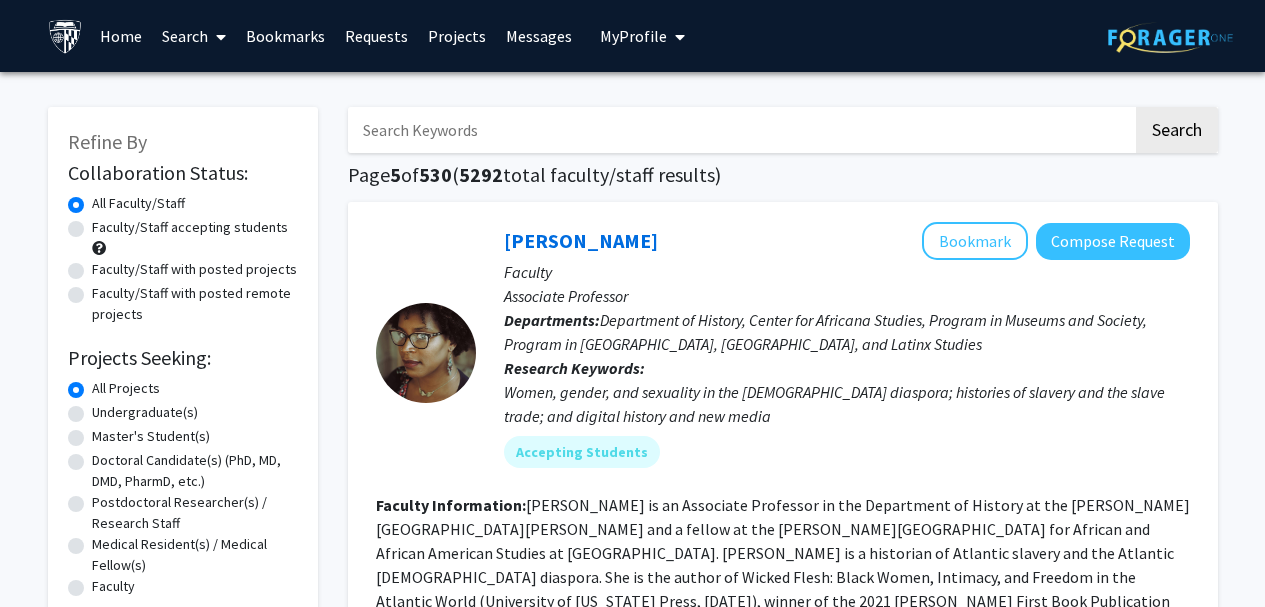 click on "My   Profile" at bounding box center (642, 36) 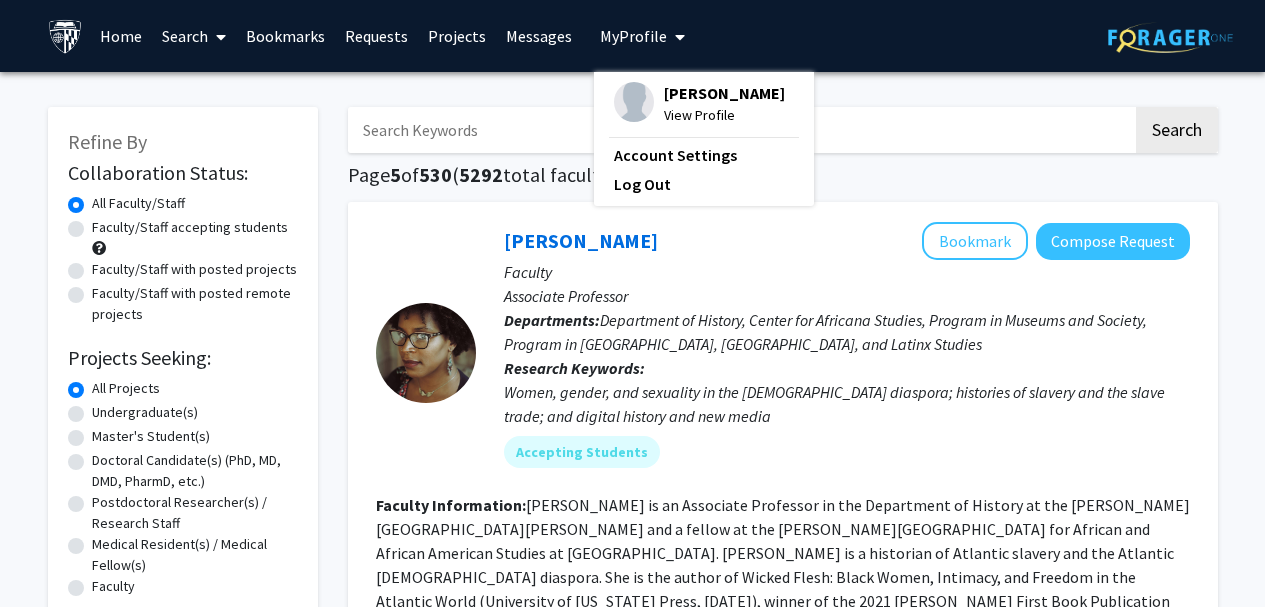 click on "My   Profile" at bounding box center (642, 36) 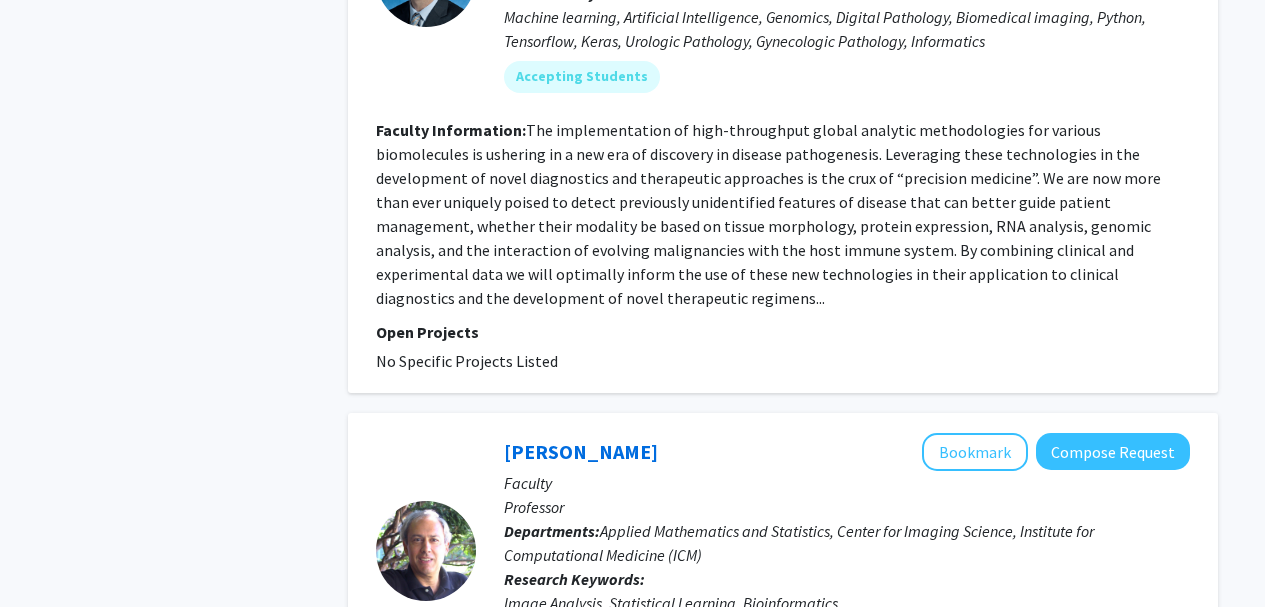 scroll, scrollTop: 5206, scrollLeft: 0, axis: vertical 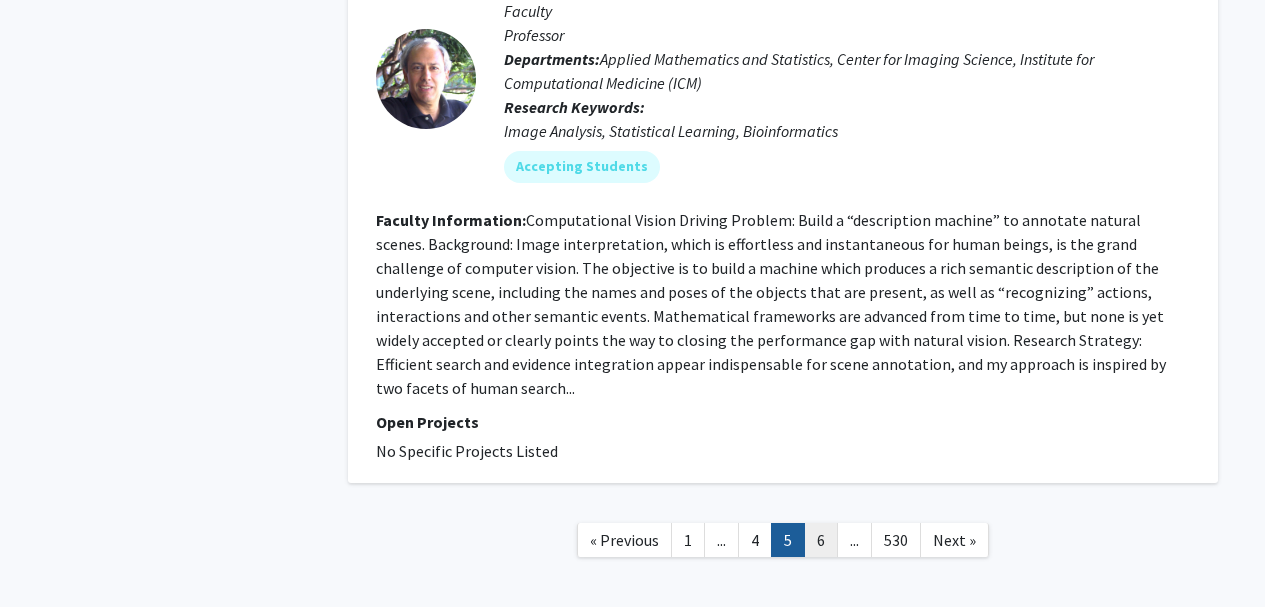 click on "6" 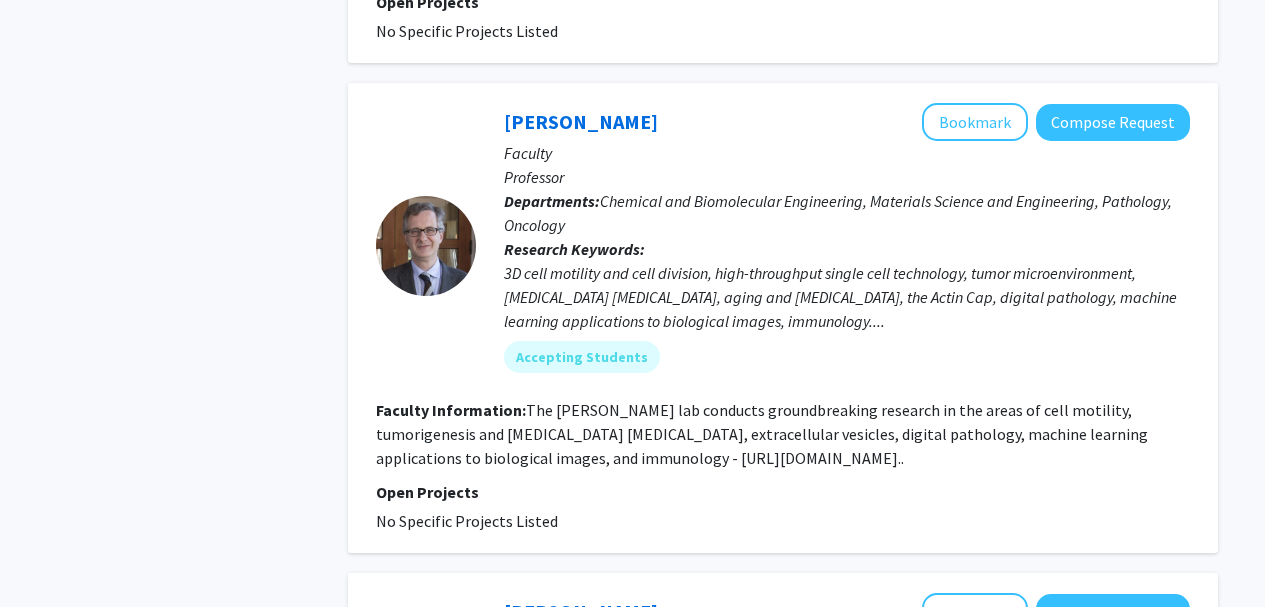 scroll, scrollTop: 4968, scrollLeft: 0, axis: vertical 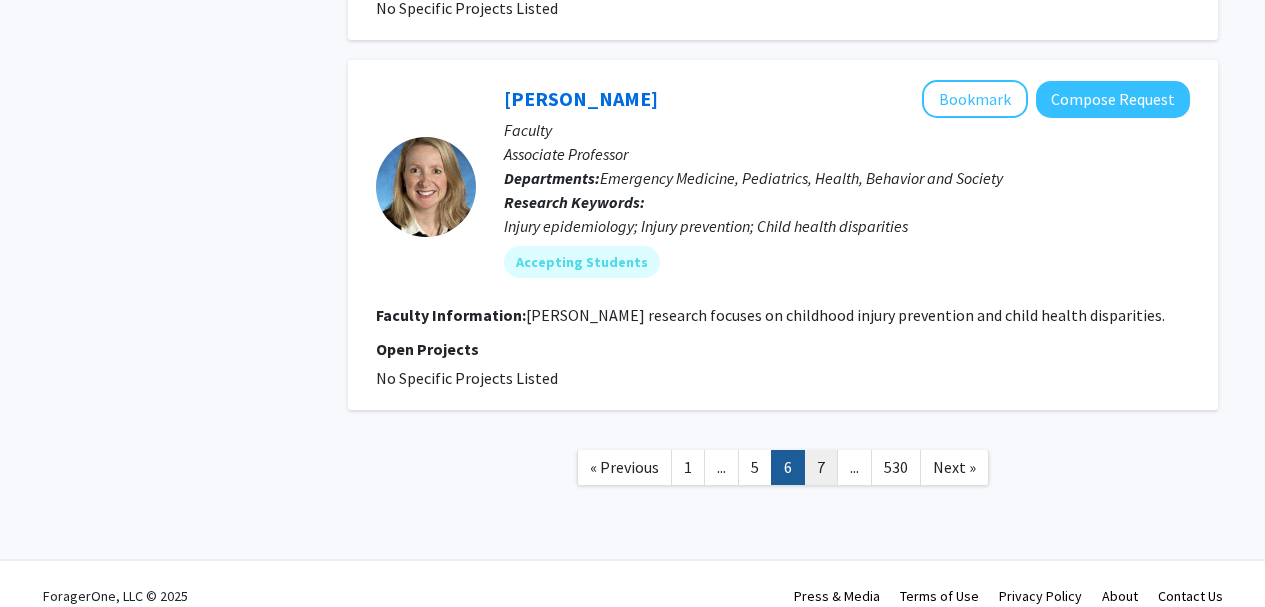 click on "7" 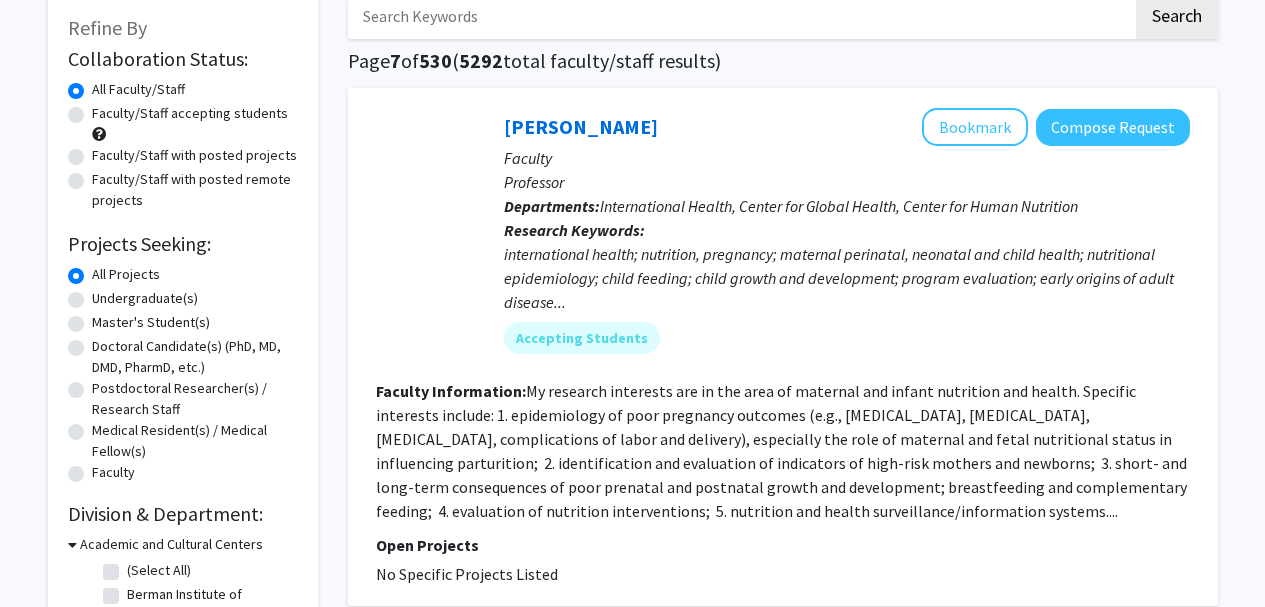 scroll, scrollTop: 0, scrollLeft: 0, axis: both 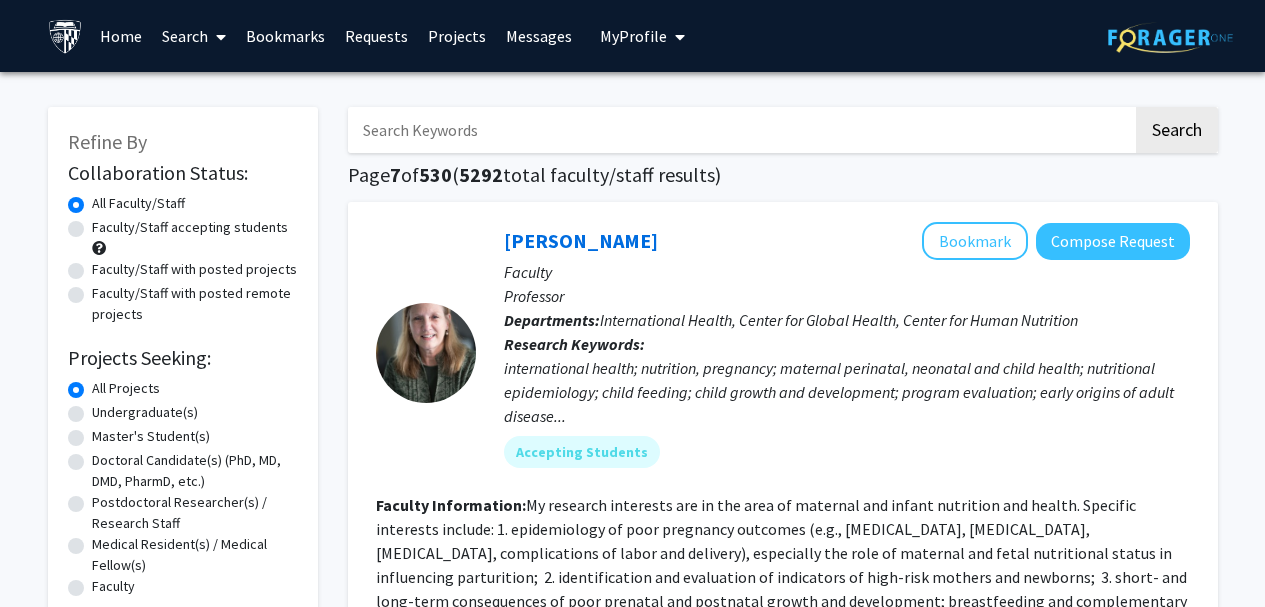 click on "Bookmarks" at bounding box center (285, 36) 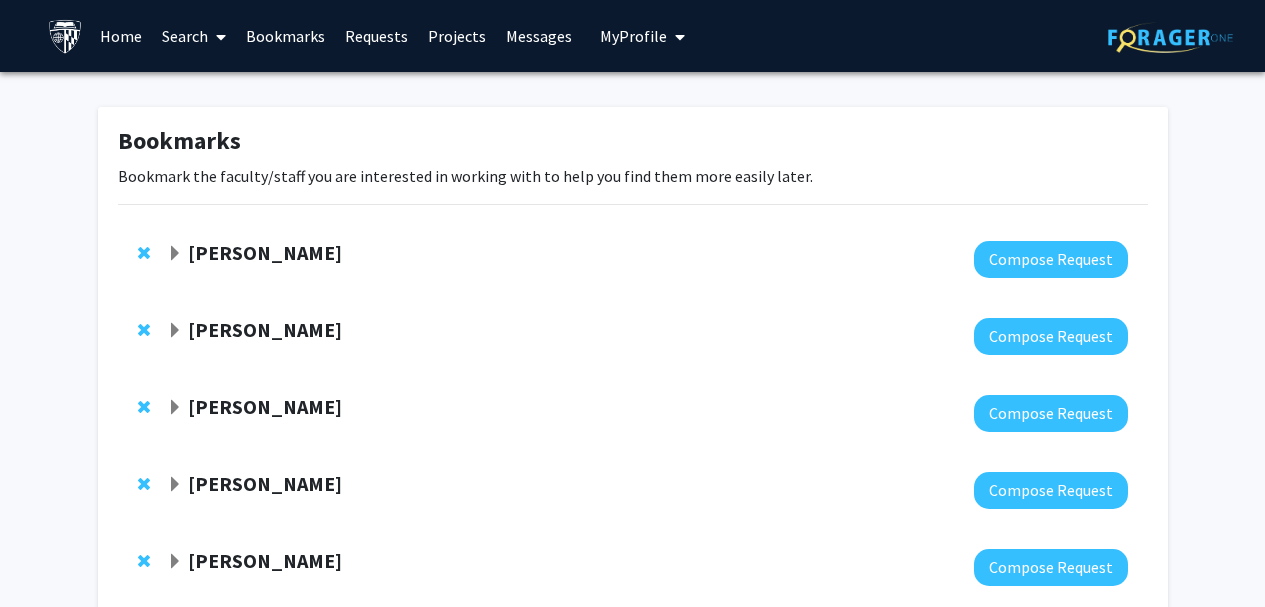 scroll, scrollTop: 277, scrollLeft: 0, axis: vertical 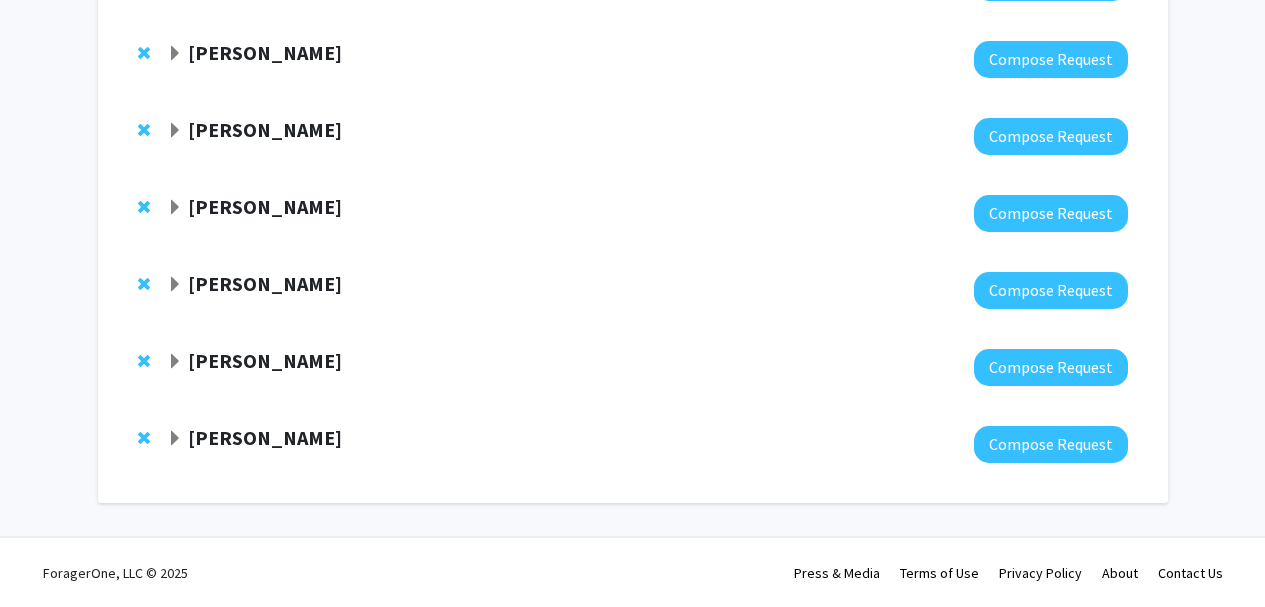 click 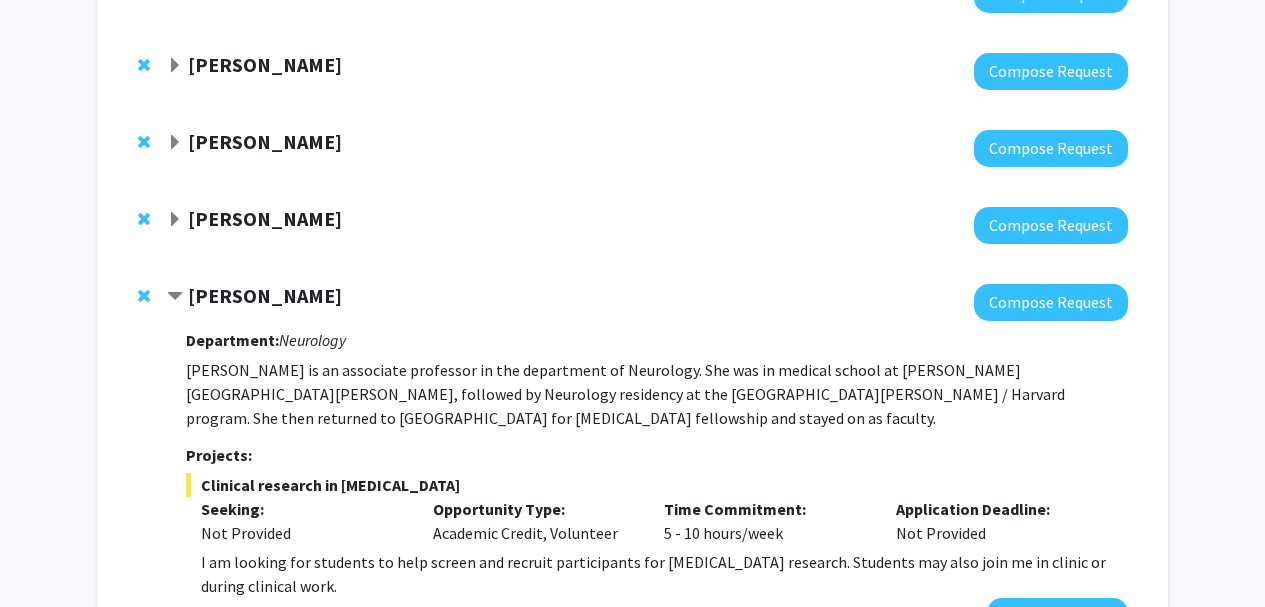scroll, scrollTop: 417, scrollLeft: 0, axis: vertical 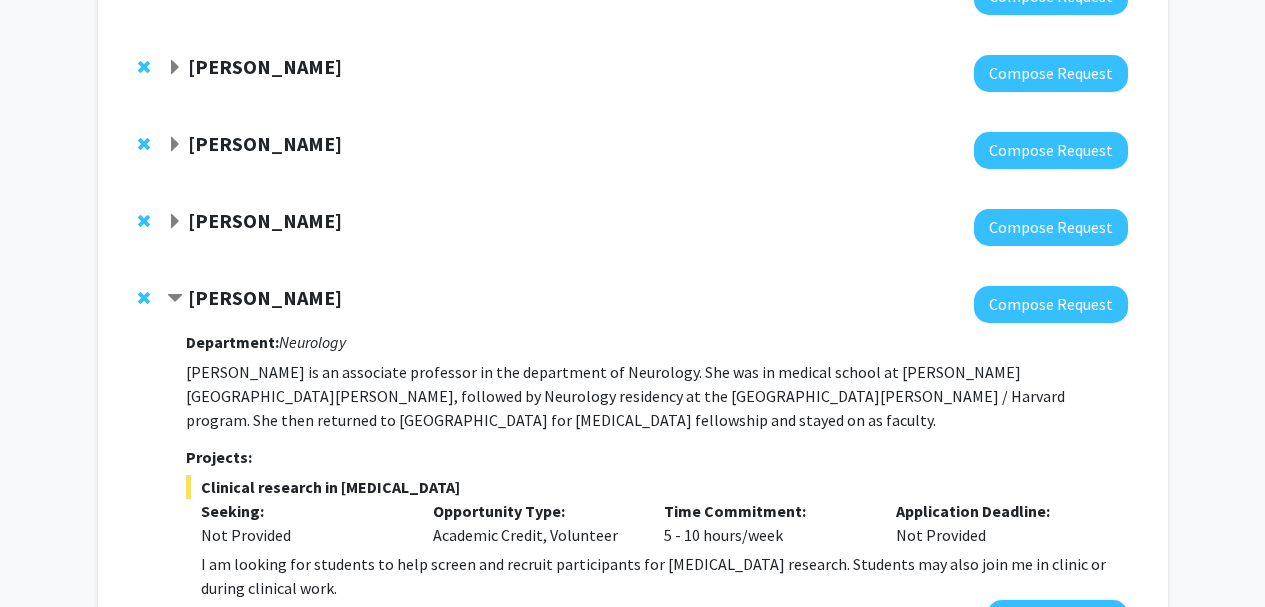 click 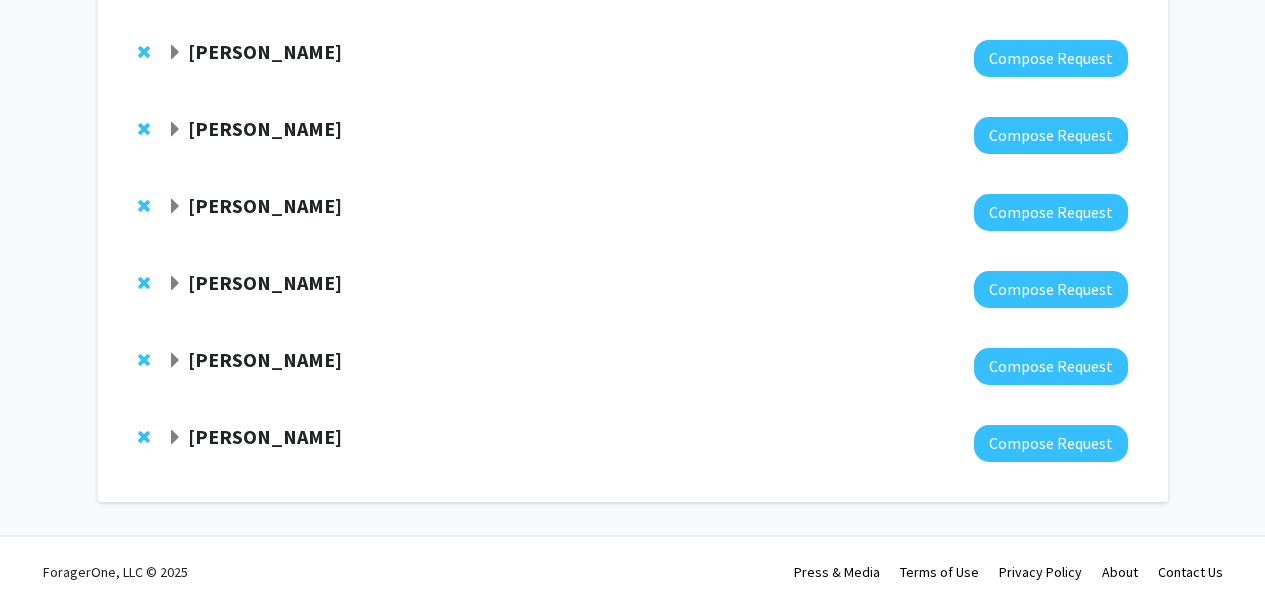 scroll, scrollTop: 277, scrollLeft: 0, axis: vertical 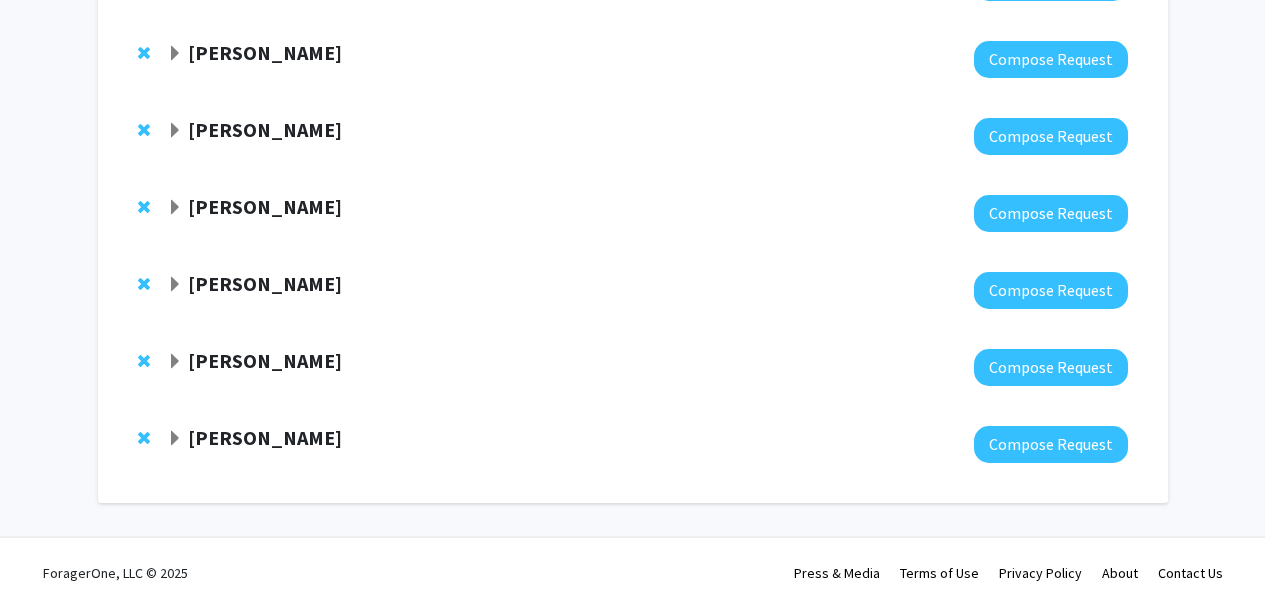 click 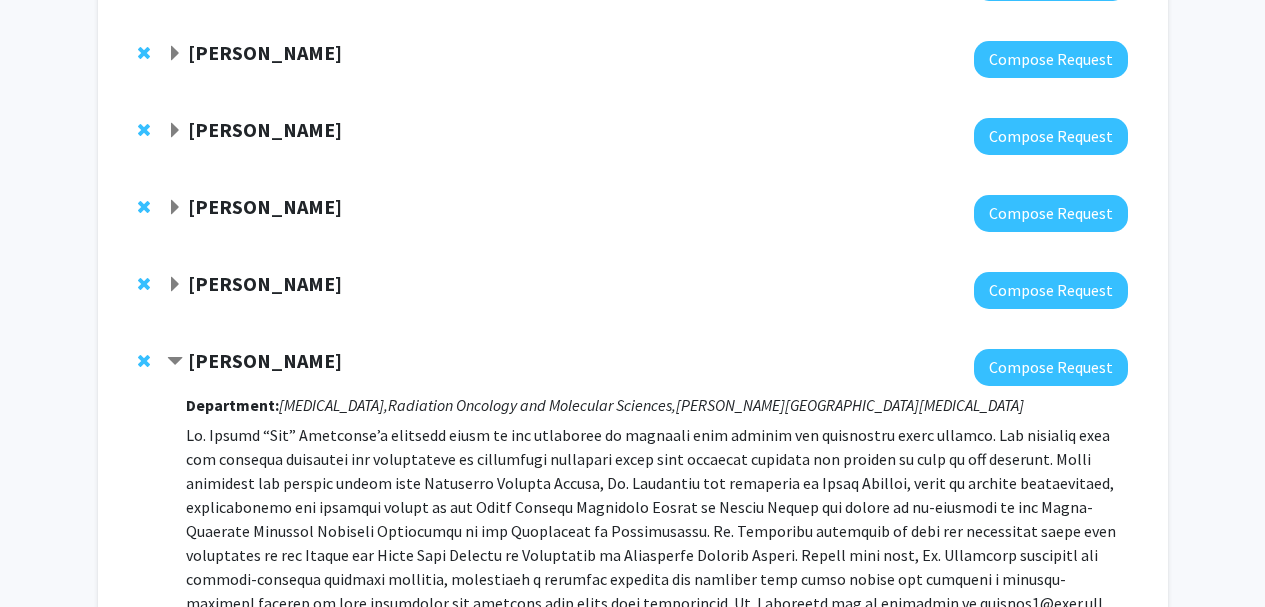 scroll, scrollTop: 275, scrollLeft: 0, axis: vertical 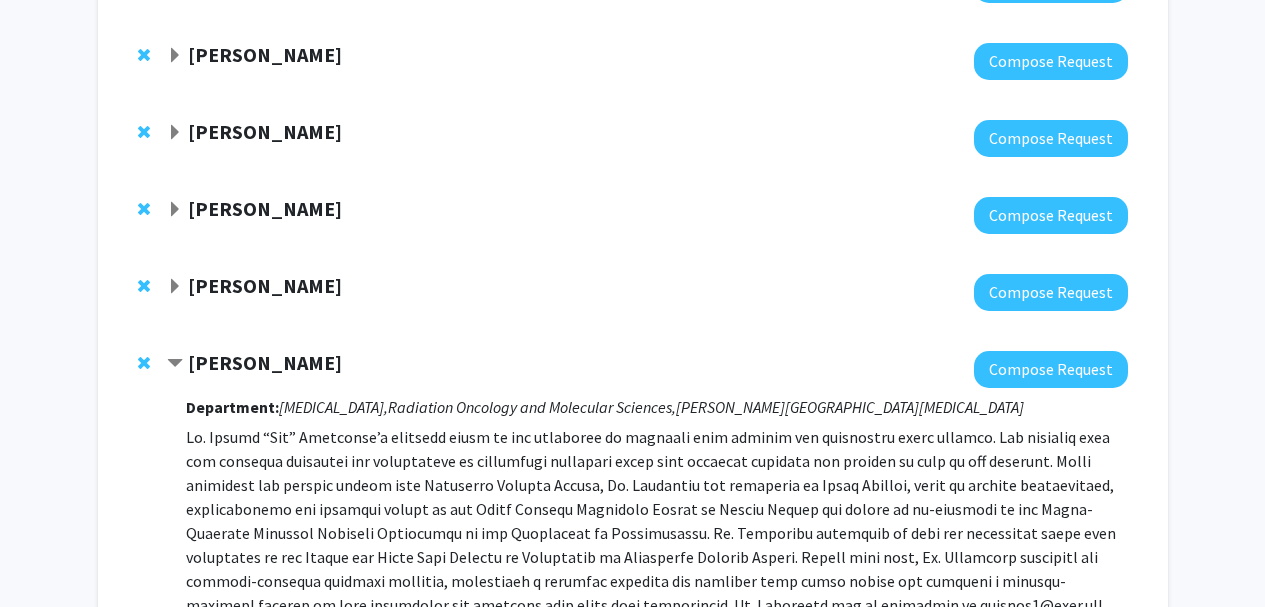 click 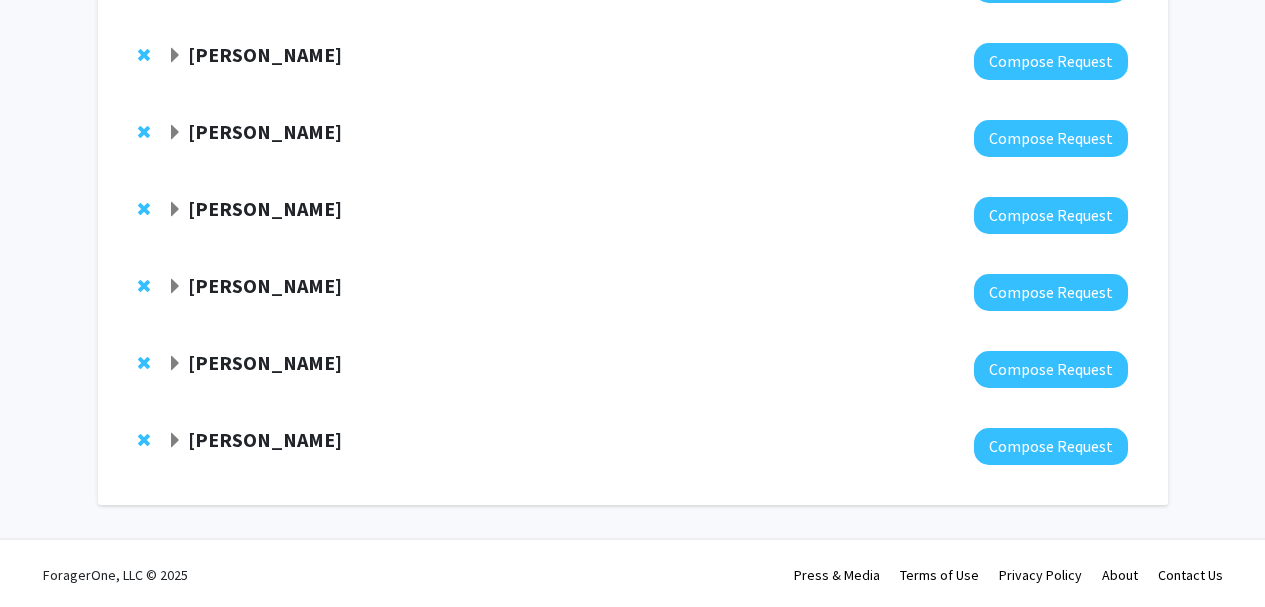 click 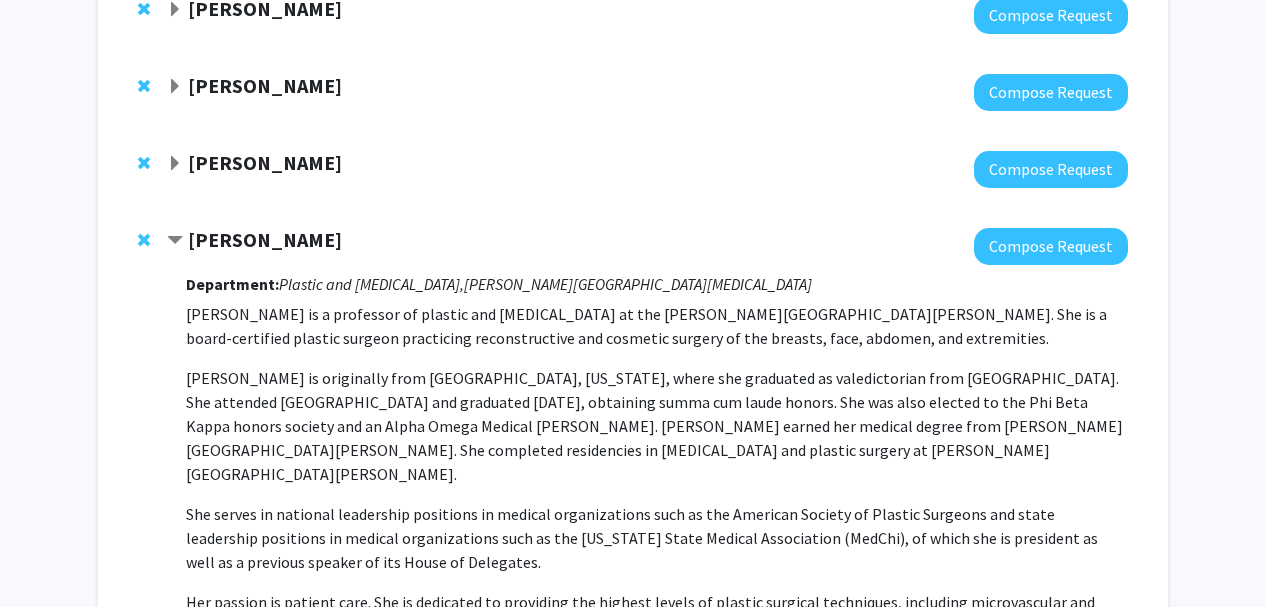 scroll, scrollTop: 319, scrollLeft: 0, axis: vertical 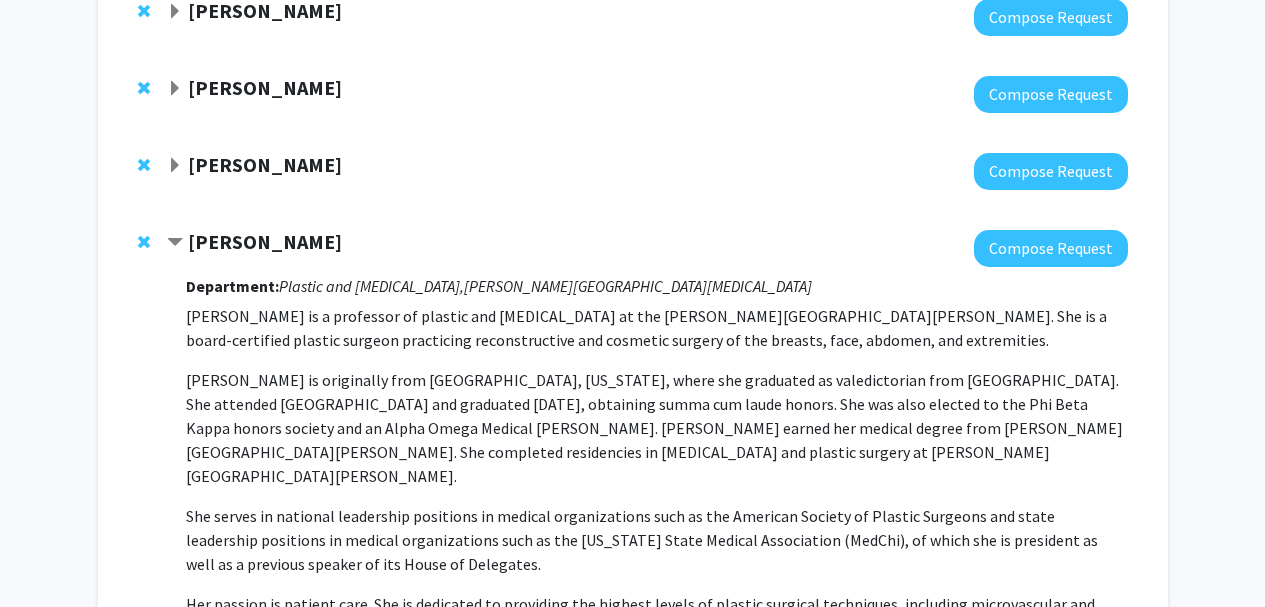 click 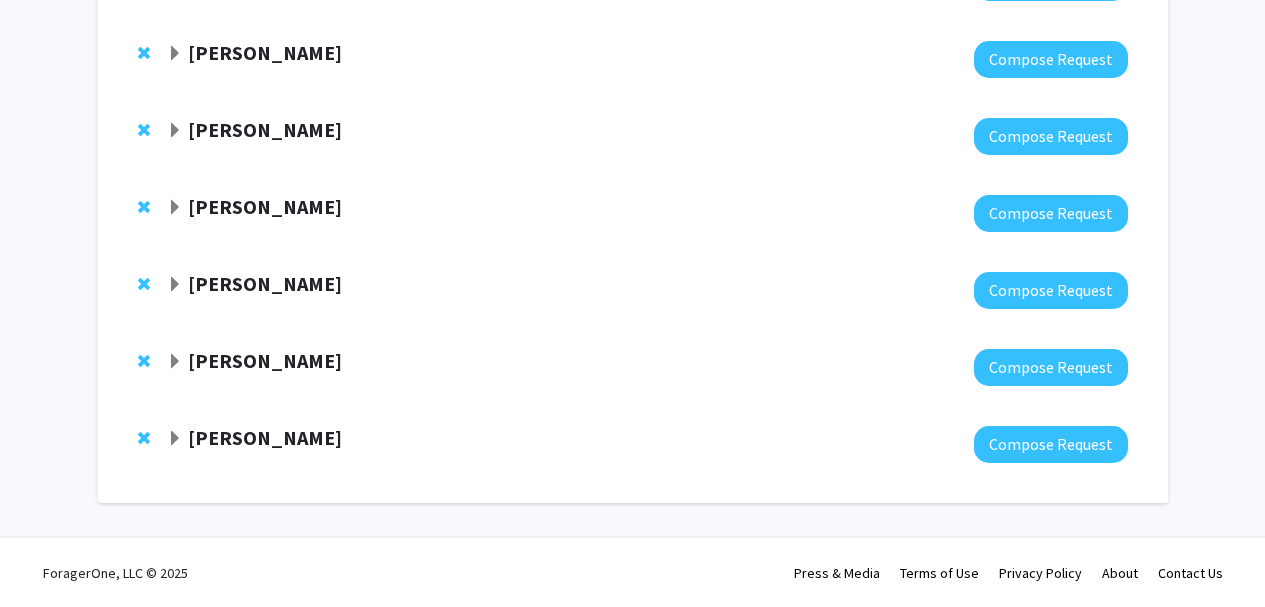 click 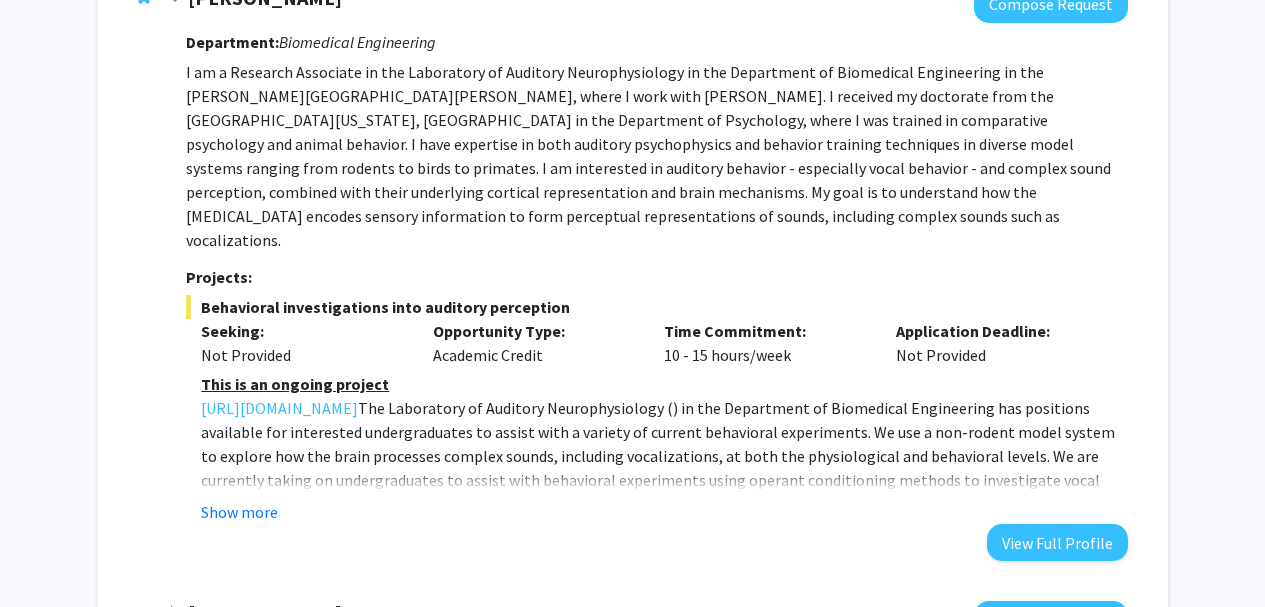 scroll, scrollTop: 522, scrollLeft: 0, axis: vertical 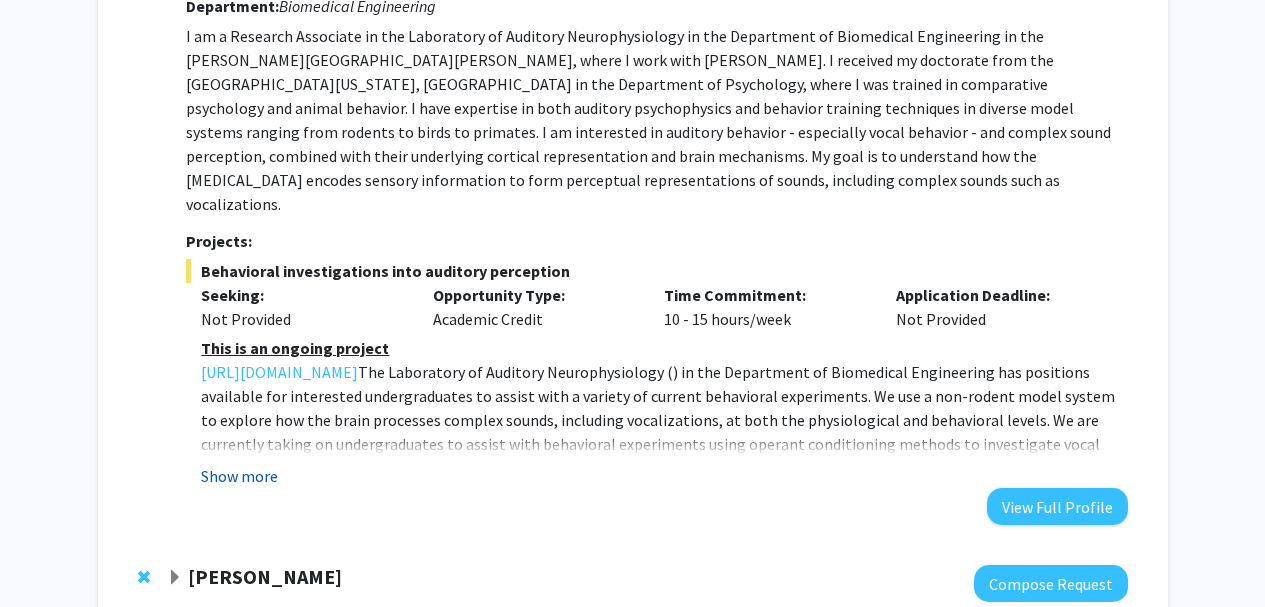 click on "Show more" at bounding box center [239, 476] 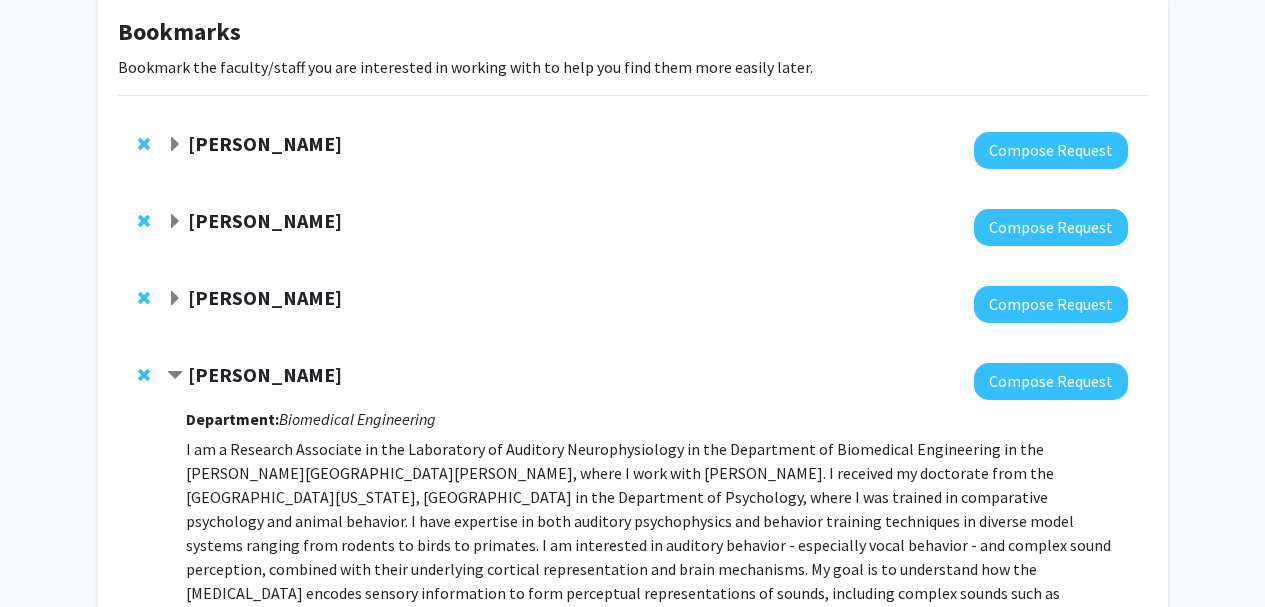 scroll, scrollTop: 108, scrollLeft: 0, axis: vertical 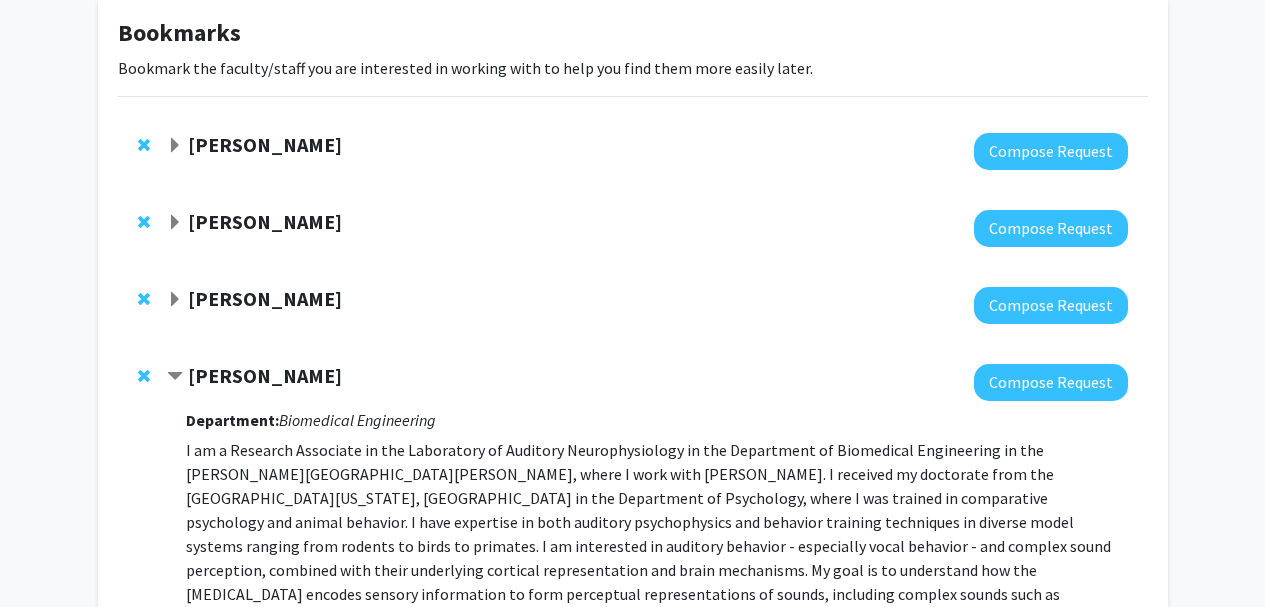click on "Michael Osmanski" 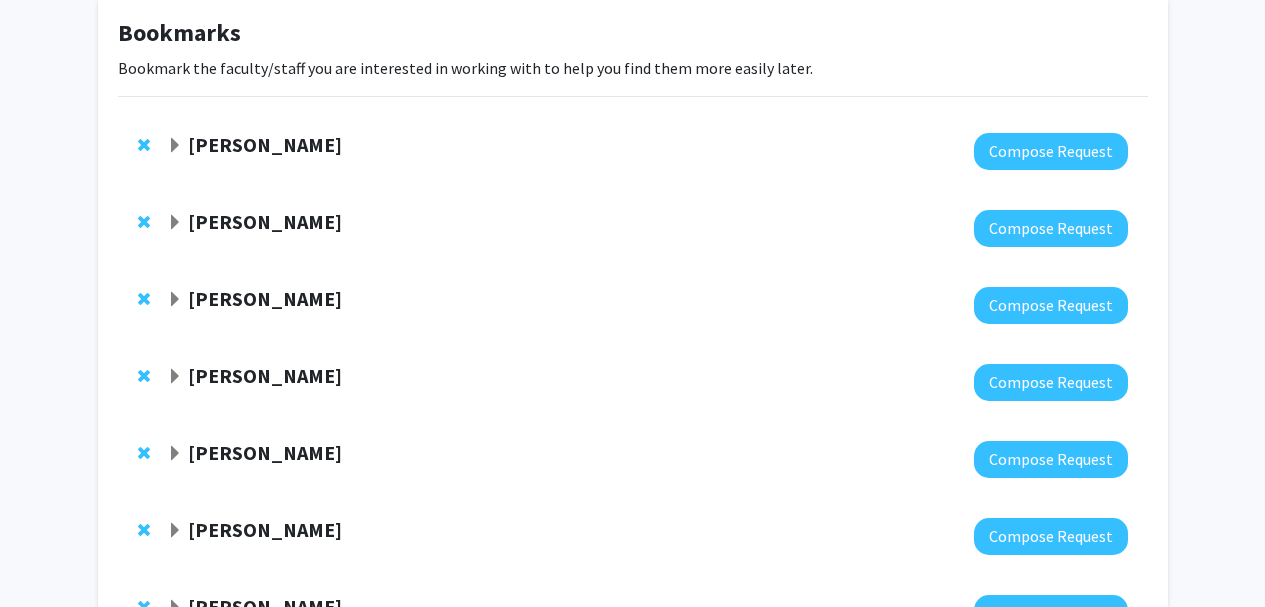 click 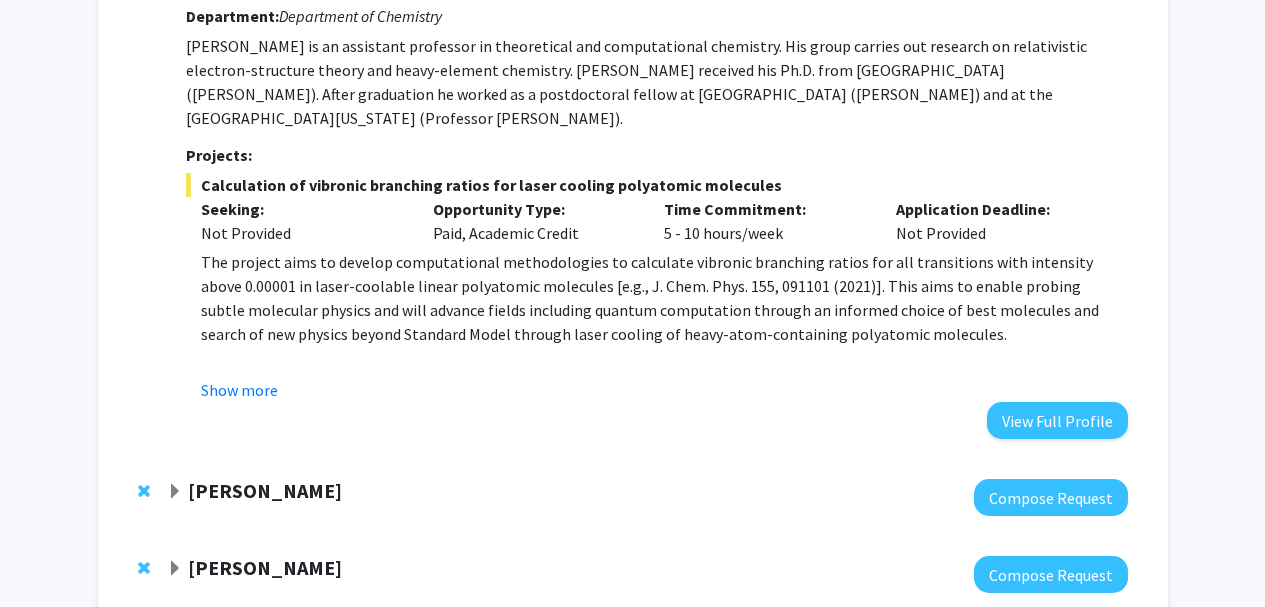 scroll, scrollTop: 436, scrollLeft: 0, axis: vertical 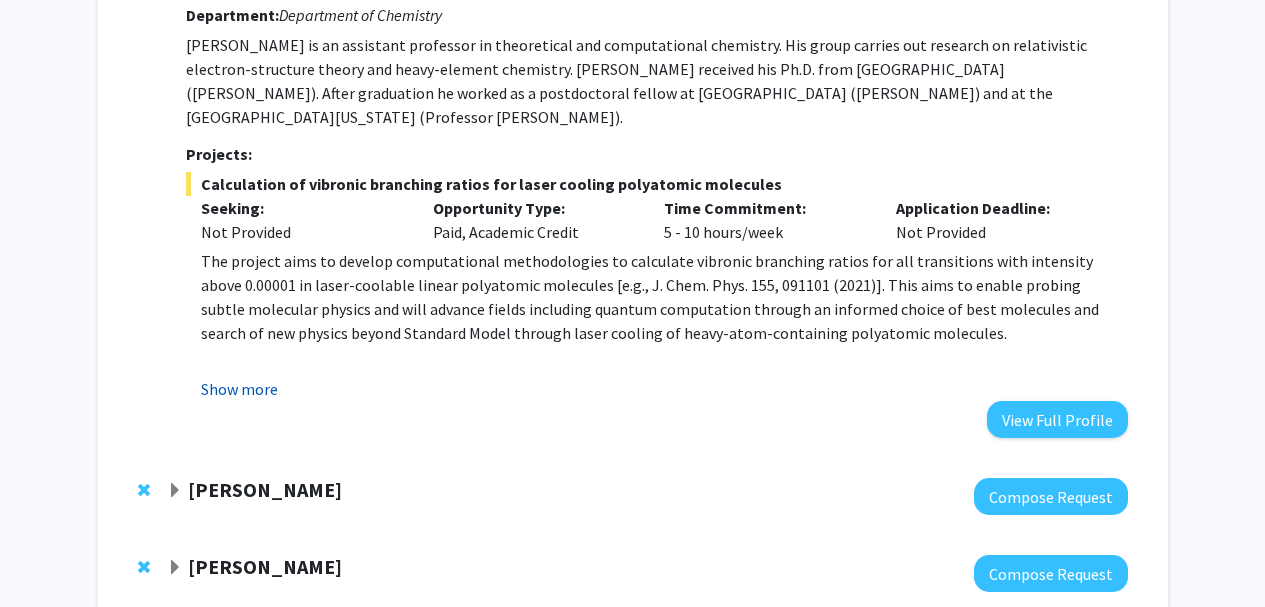 click on "Show more" at bounding box center [239, 389] 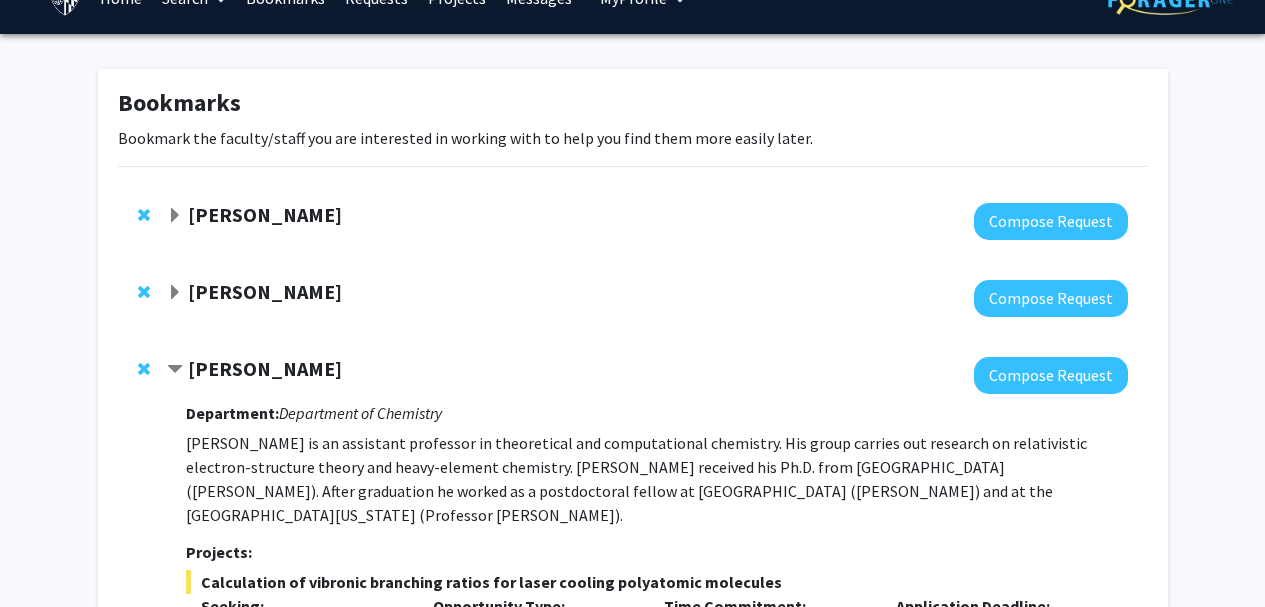 scroll, scrollTop: 36, scrollLeft: 0, axis: vertical 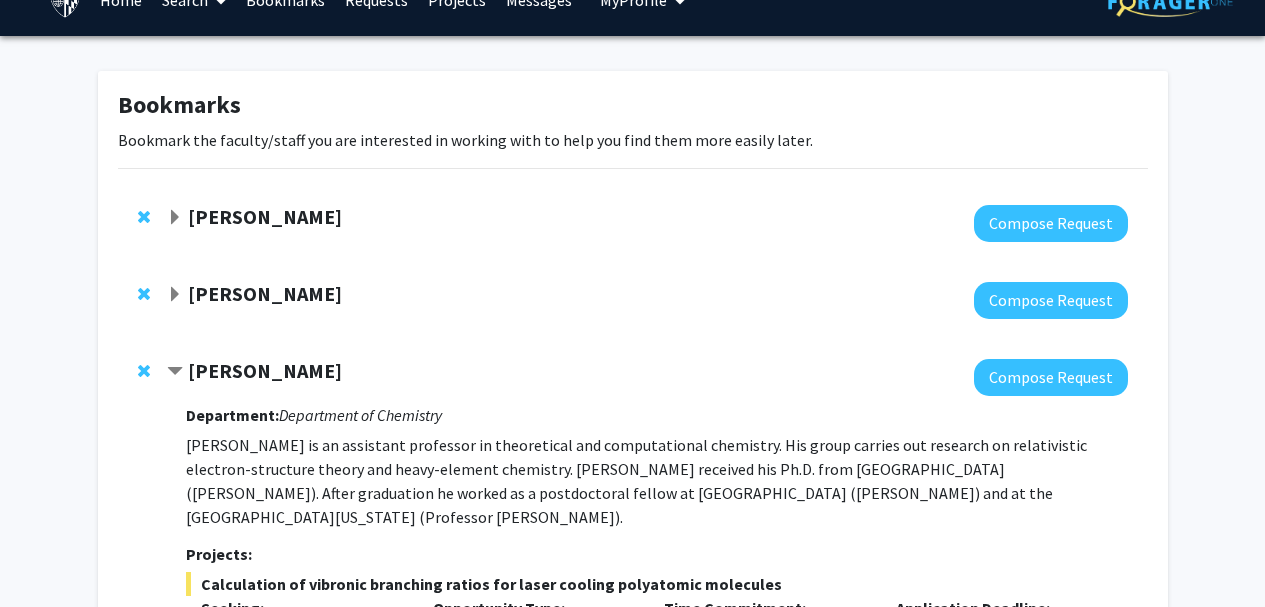 click 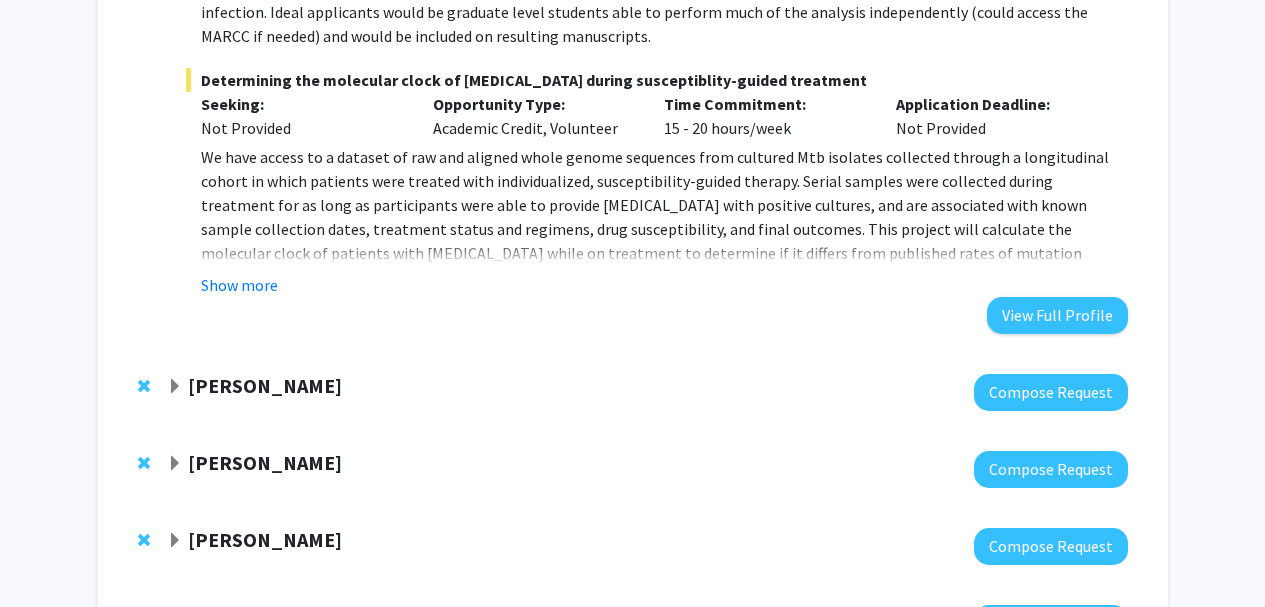 scroll, scrollTop: 1071, scrollLeft: 0, axis: vertical 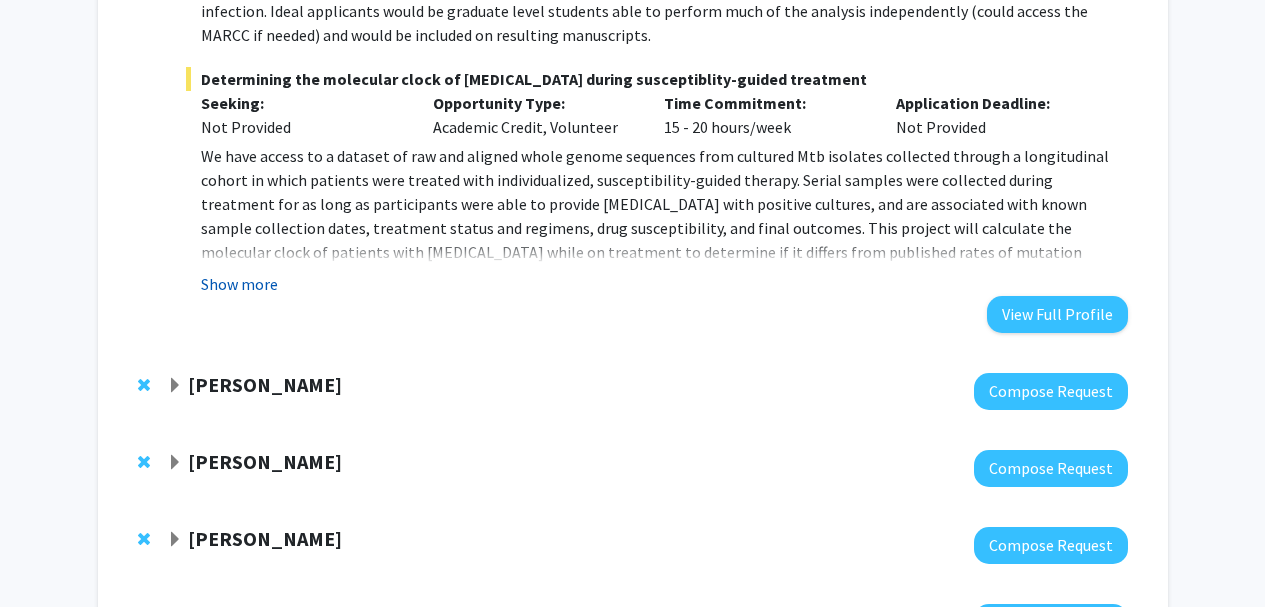 click on "Show more" at bounding box center (239, 284) 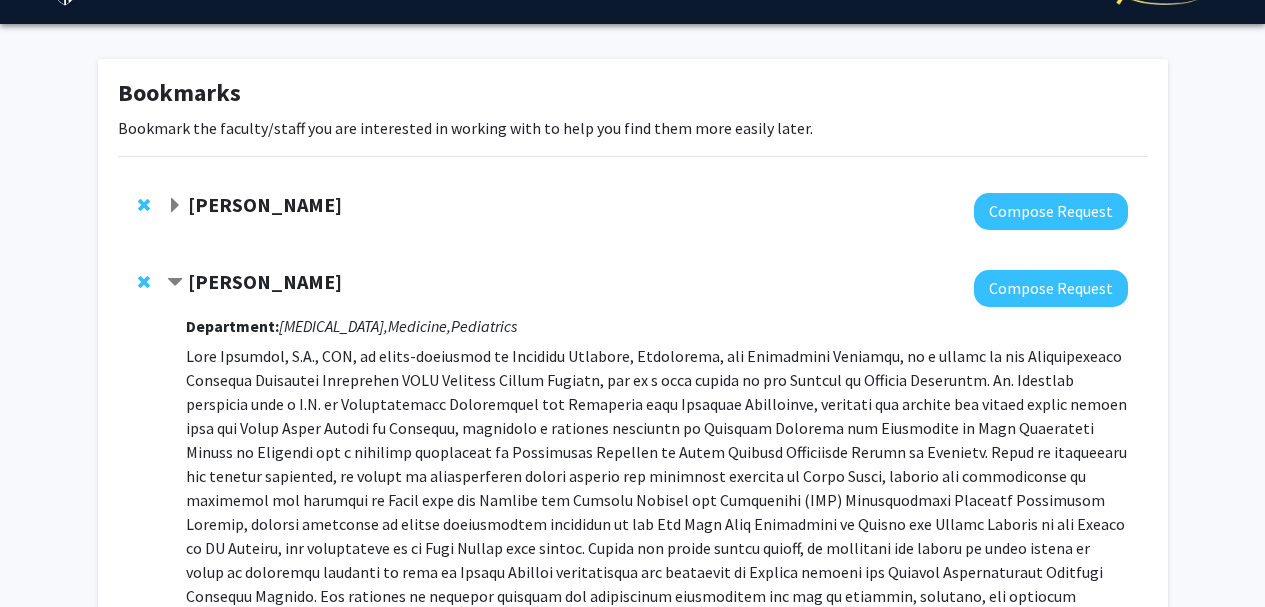 scroll, scrollTop: 45, scrollLeft: 0, axis: vertical 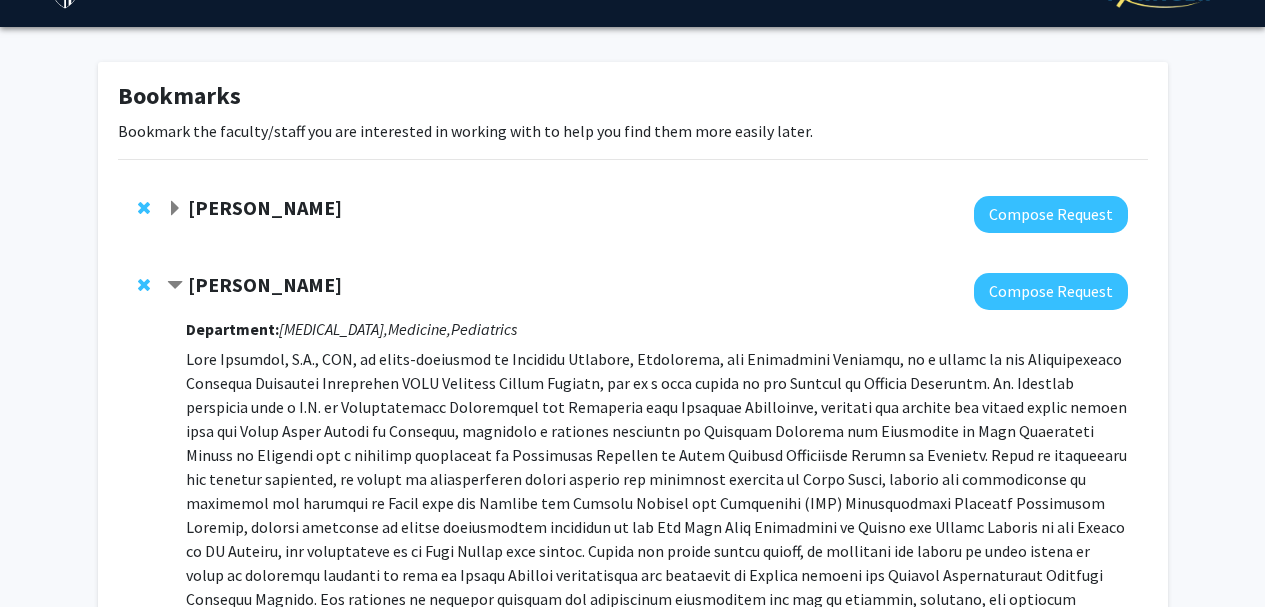 click 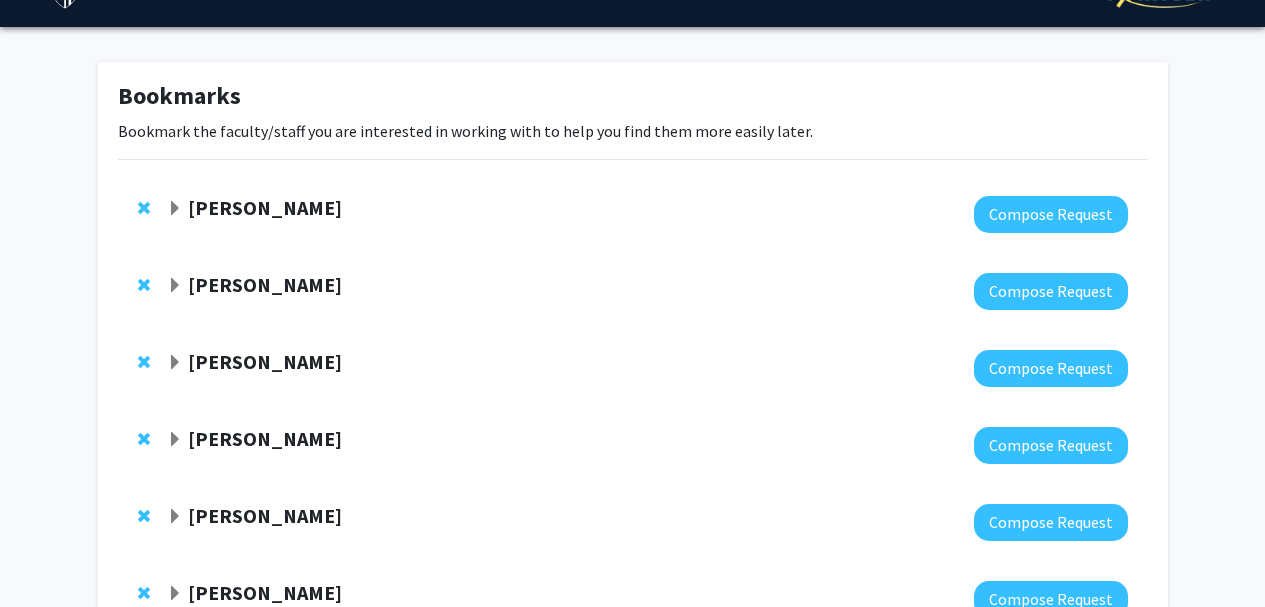 click 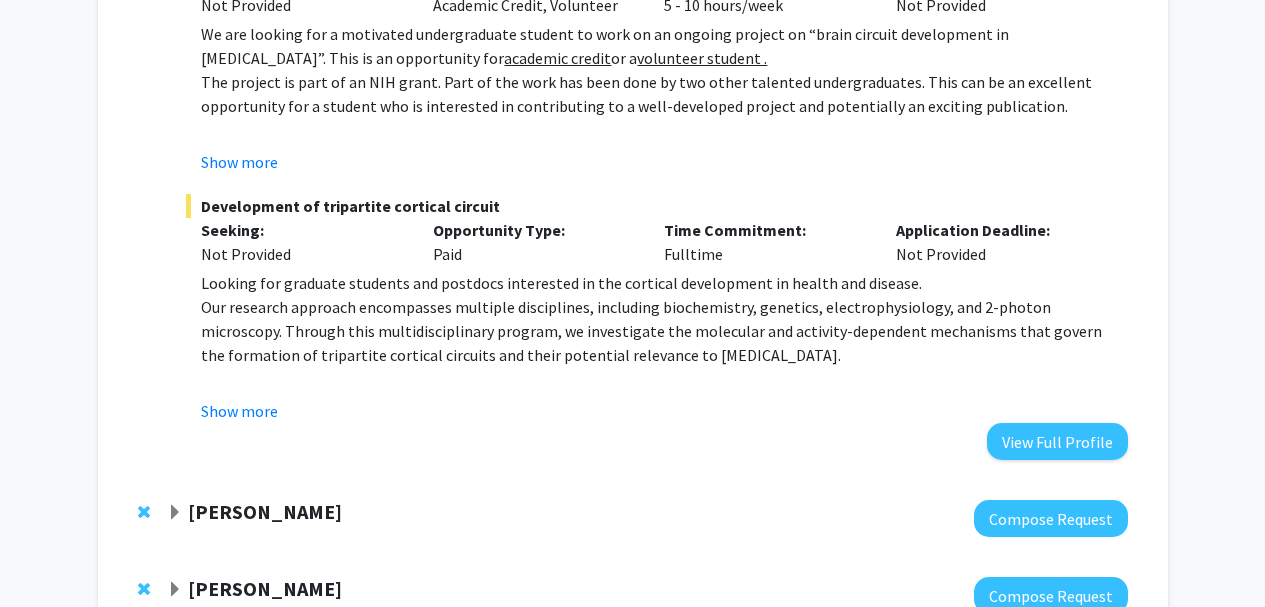 scroll, scrollTop: 399, scrollLeft: 0, axis: vertical 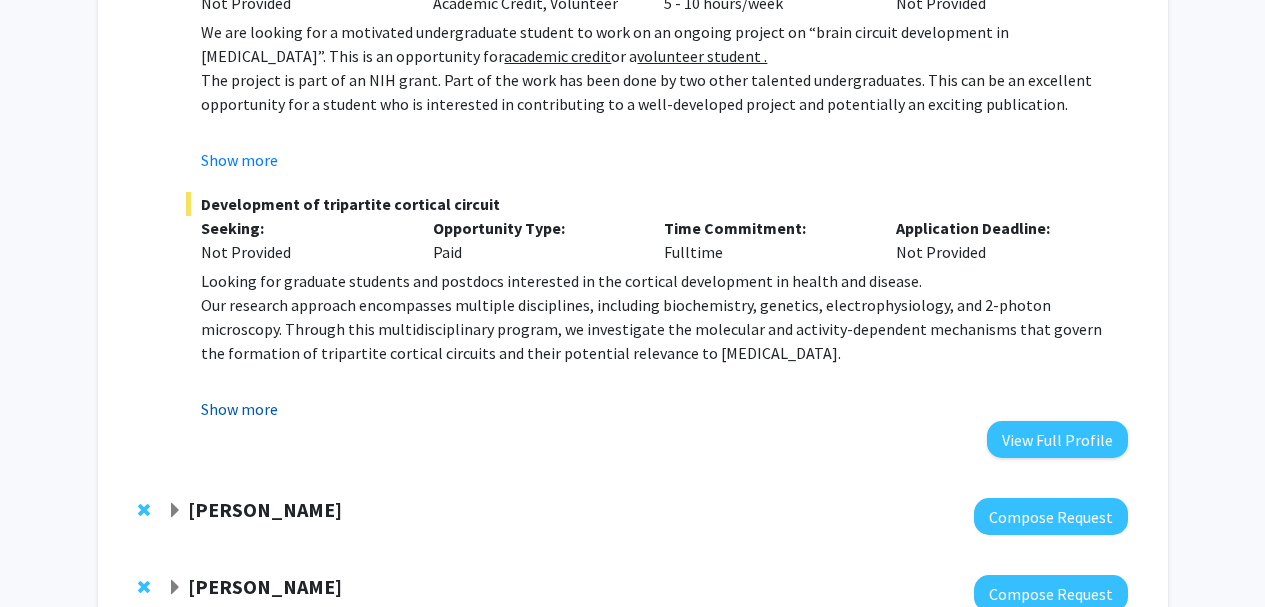 click on "Show more" at bounding box center [239, 409] 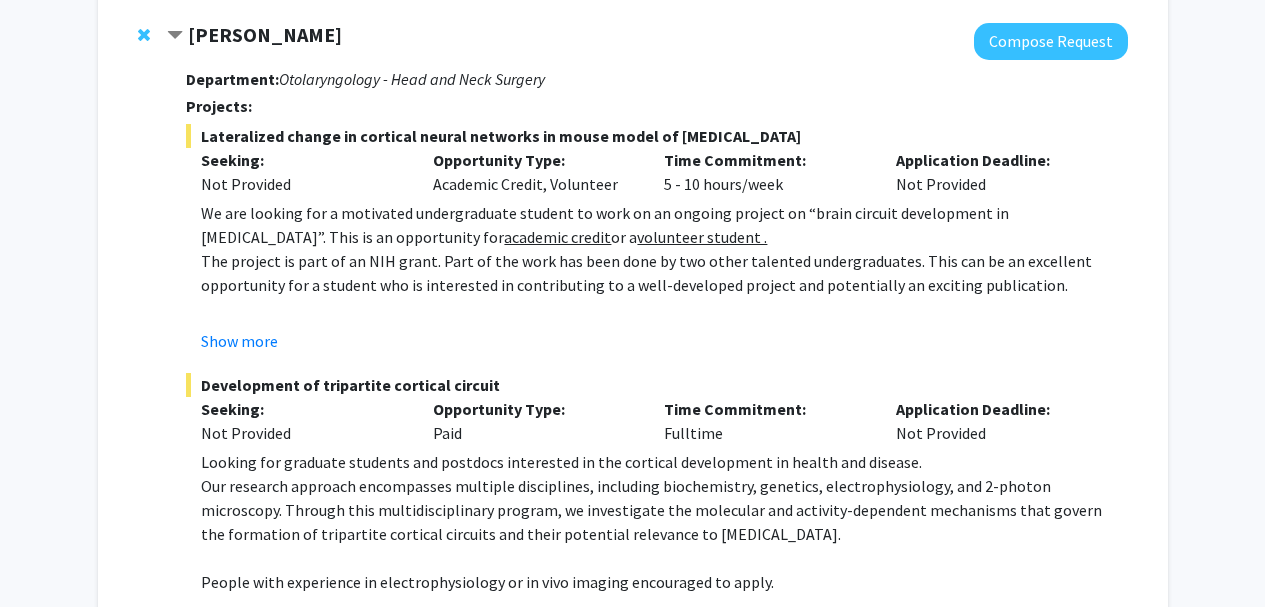 scroll, scrollTop: 214, scrollLeft: 0, axis: vertical 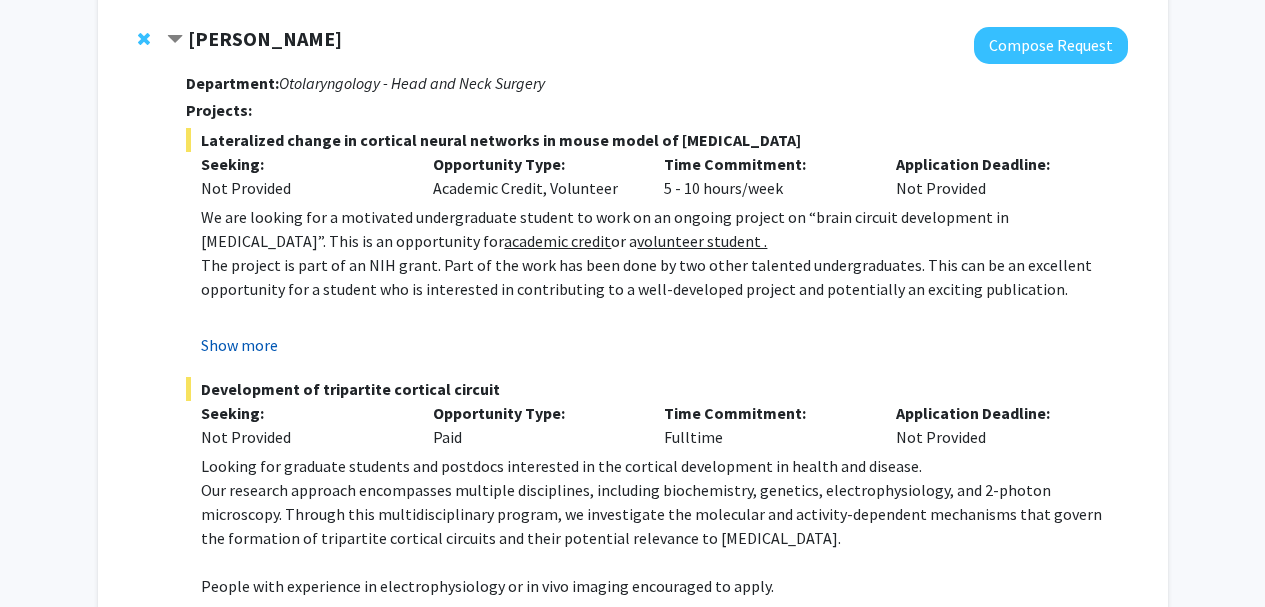 click on "Show more" at bounding box center [239, 345] 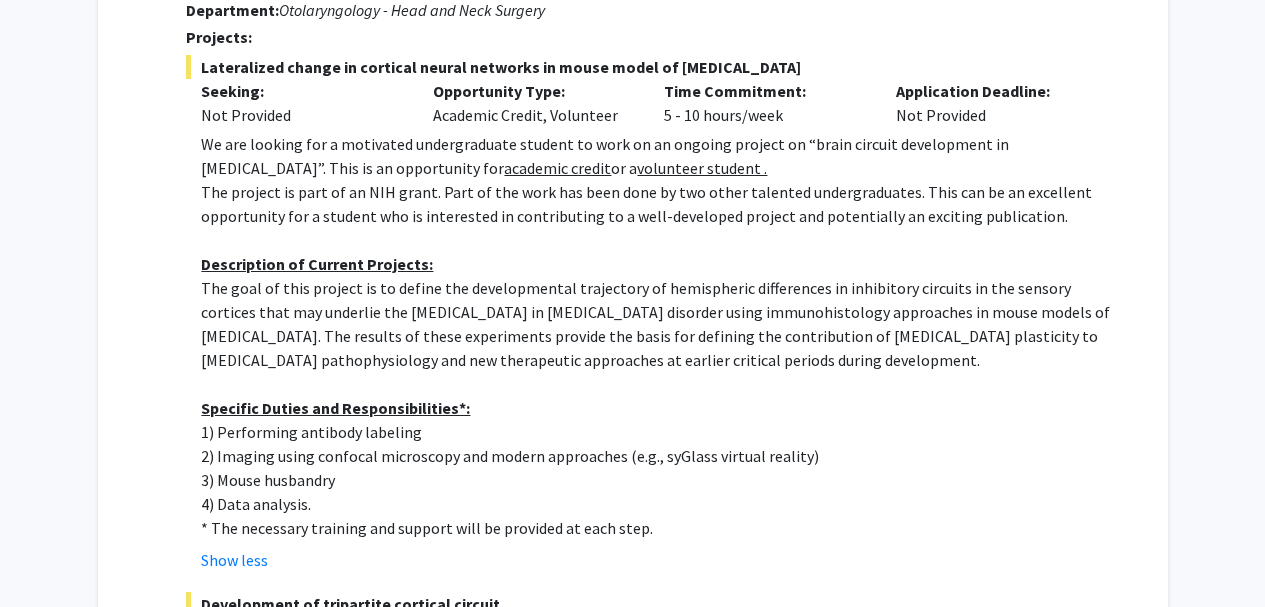scroll, scrollTop: 286, scrollLeft: 0, axis: vertical 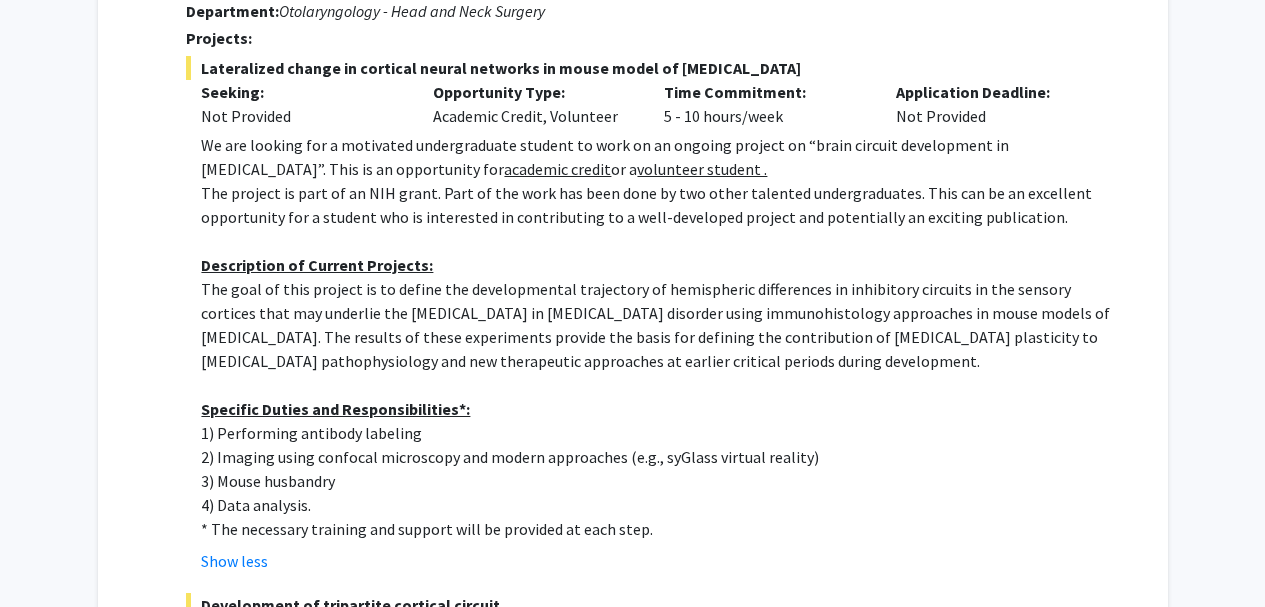 click on "Bookmarks  Bookmark the faculty/staff you are interested in working with to help you find them more easily later.  Tara Deemyad  Compose Request  Department:  Otolaryngology - Head and Neck Surgery  Projects:   Lateralized change in cortical neural networks in mouse model of autism   Seeking: Not Provided Opportunity Type:  Academic Credit, Volunteer  Time Commitment:  5 - 10 hours/week  Application Deadline:  Not Provided  We are looking for a motivated undergraduate student to work on an ongoing project on “brain circuit development in autism”. This is an opportunity for  academic credit  or a  volunteer student . The project is part of an NIH grant. Part of the work has been done by two other talented undergraduates. This can be an excellent opportunity for a student who is interested in contributing to a well-developed project and potentially an exciting publication.  Description of Current Projects: Specific Duties and Responsibilities*: 1) Performing antibody labeling 3) Mouse husbandry  Show less" 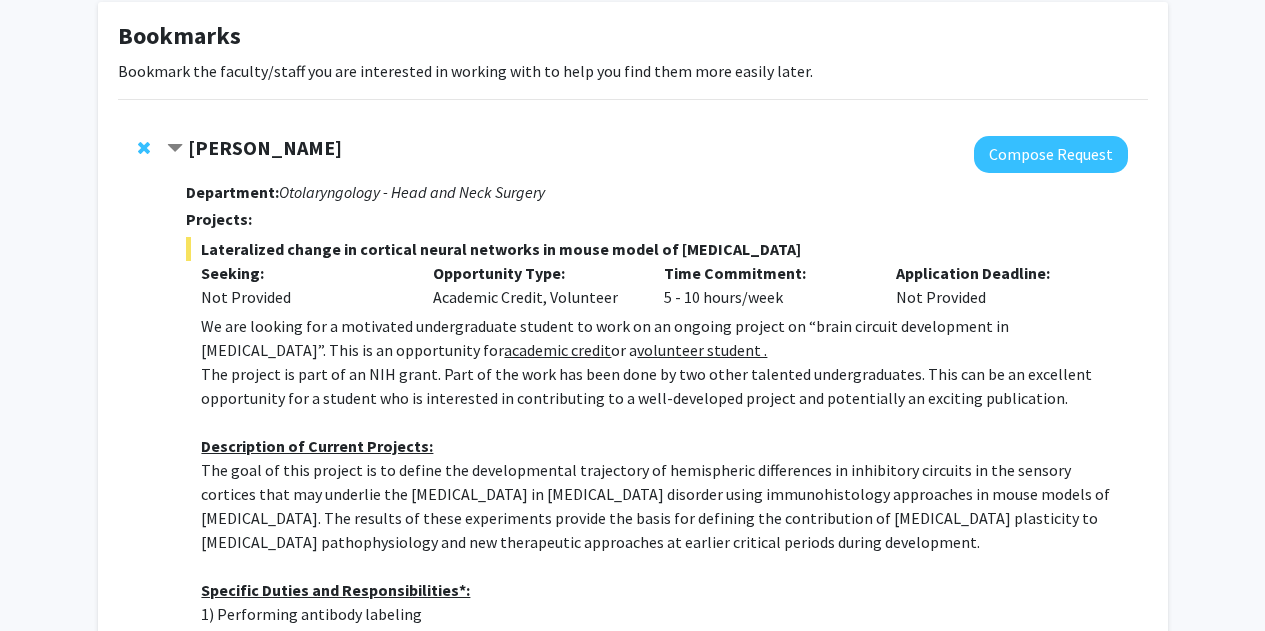 scroll, scrollTop: 0, scrollLeft: 0, axis: both 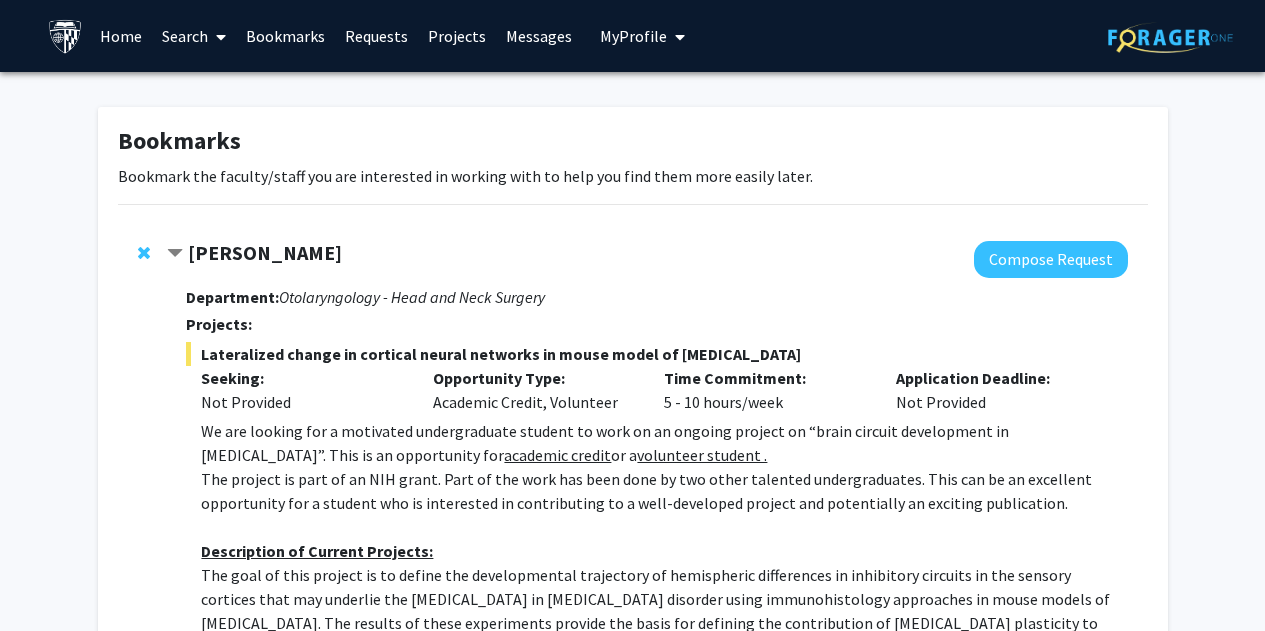 click on "Tara Deemyad" 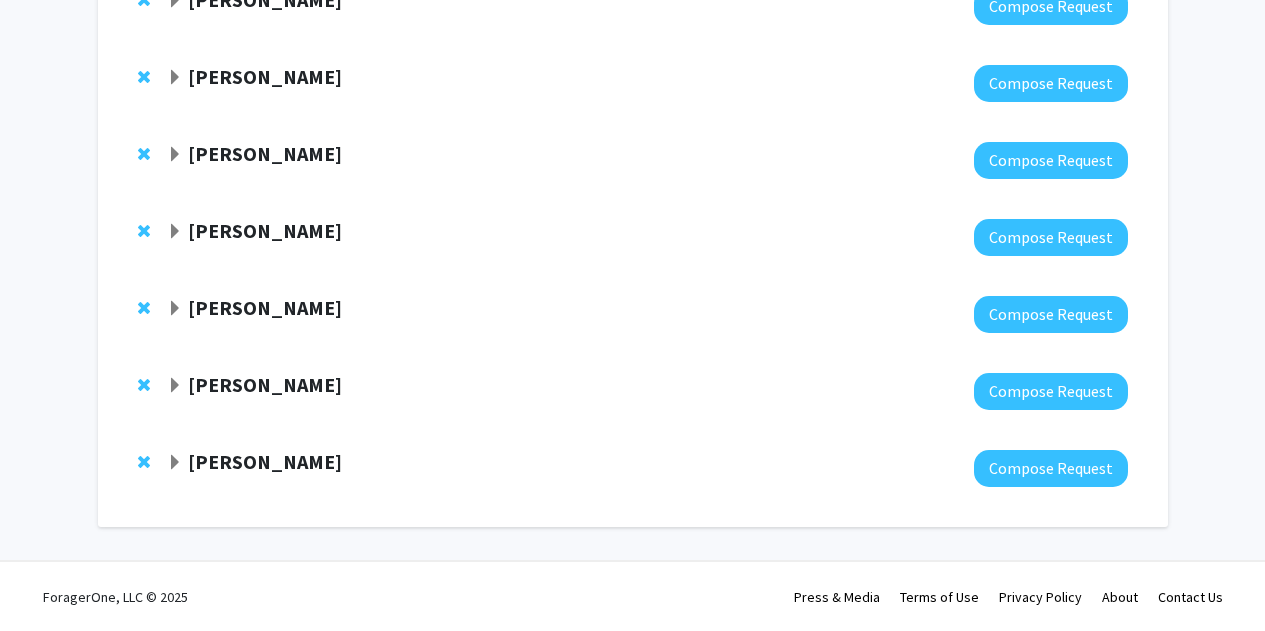 scroll, scrollTop: 0, scrollLeft: 0, axis: both 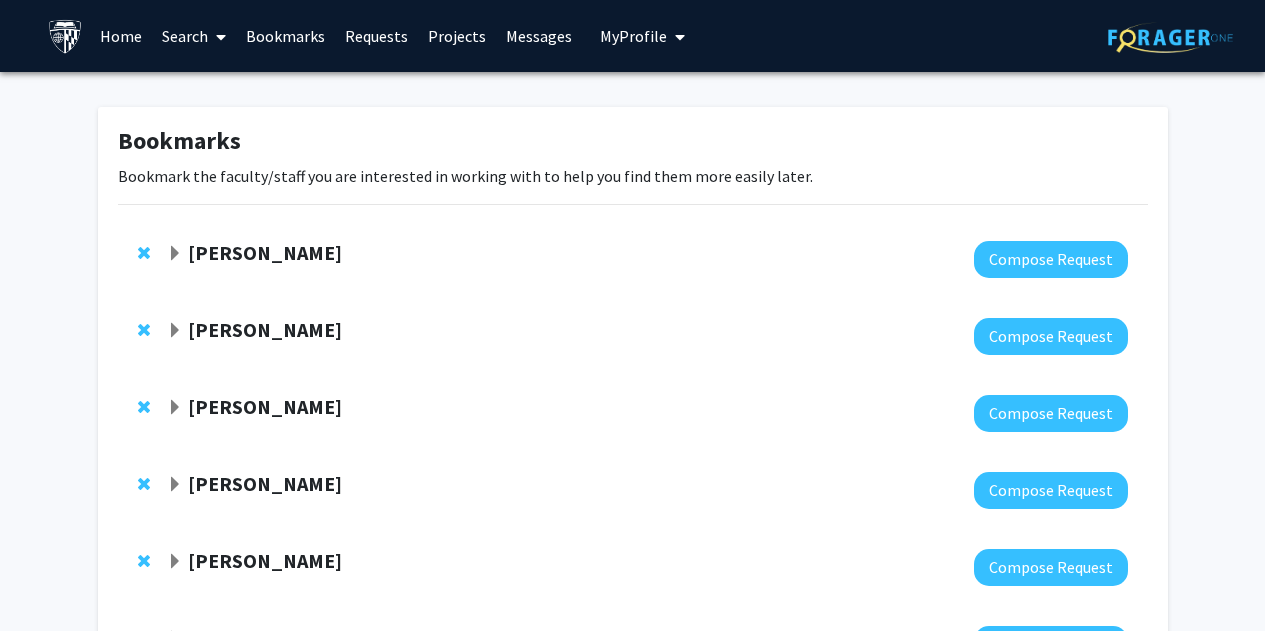 click 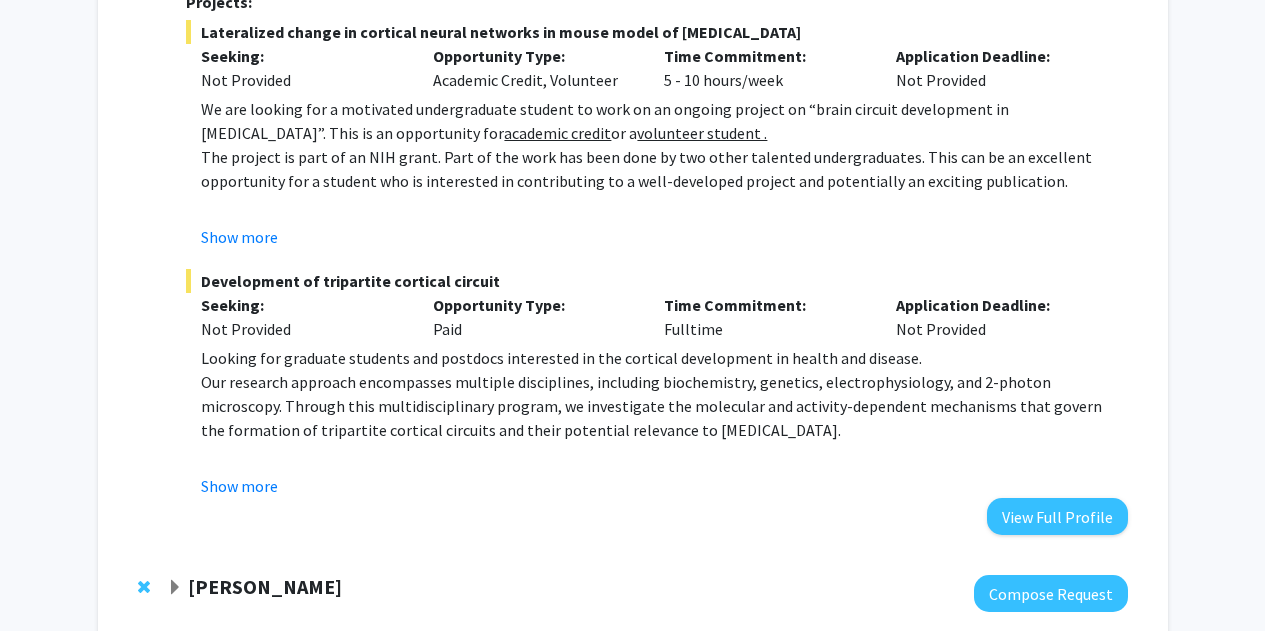 scroll, scrollTop: 323, scrollLeft: 0, axis: vertical 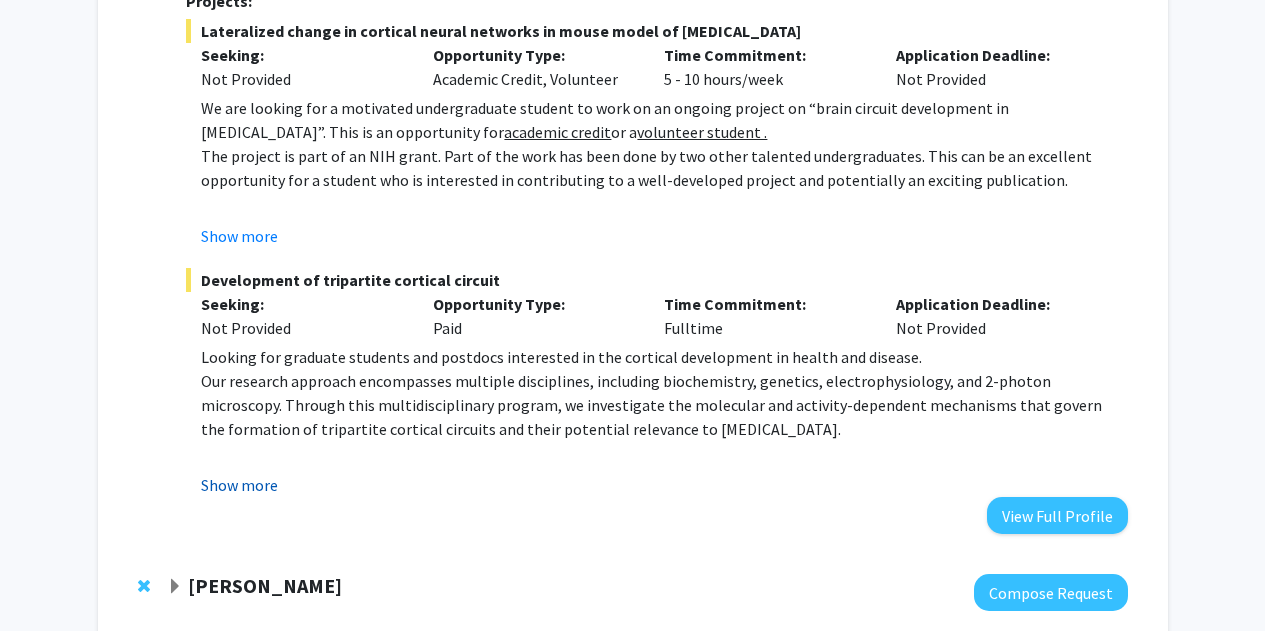 click on "Show more" at bounding box center (239, 485) 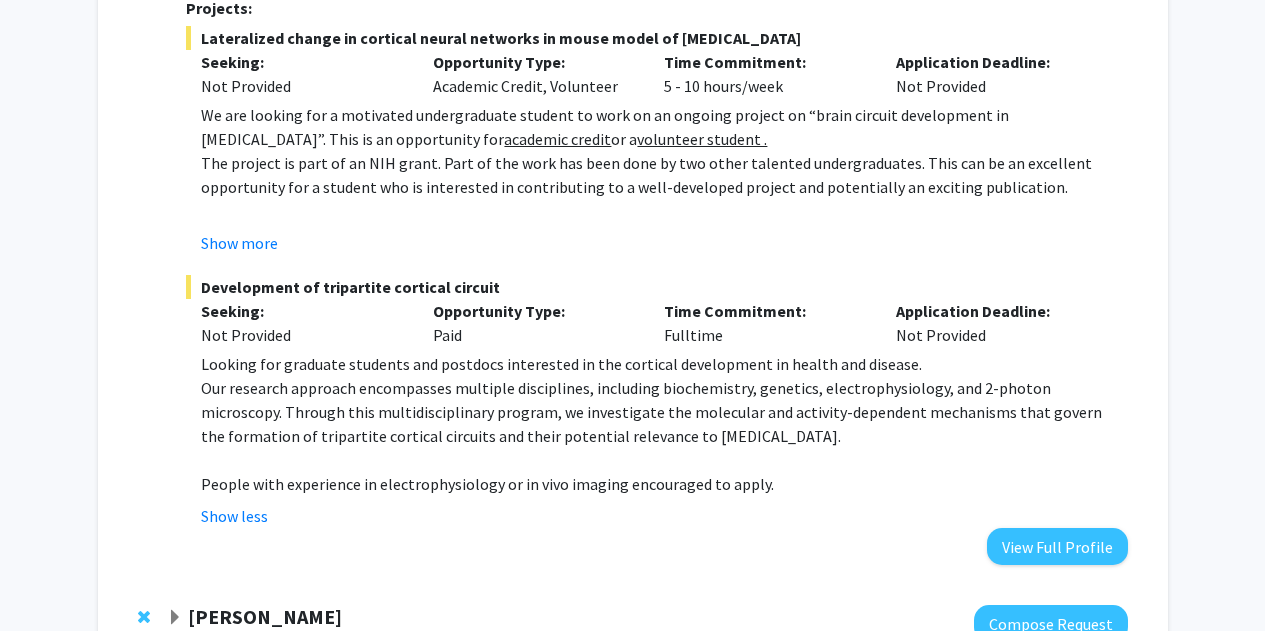 scroll, scrollTop: 315, scrollLeft: 0, axis: vertical 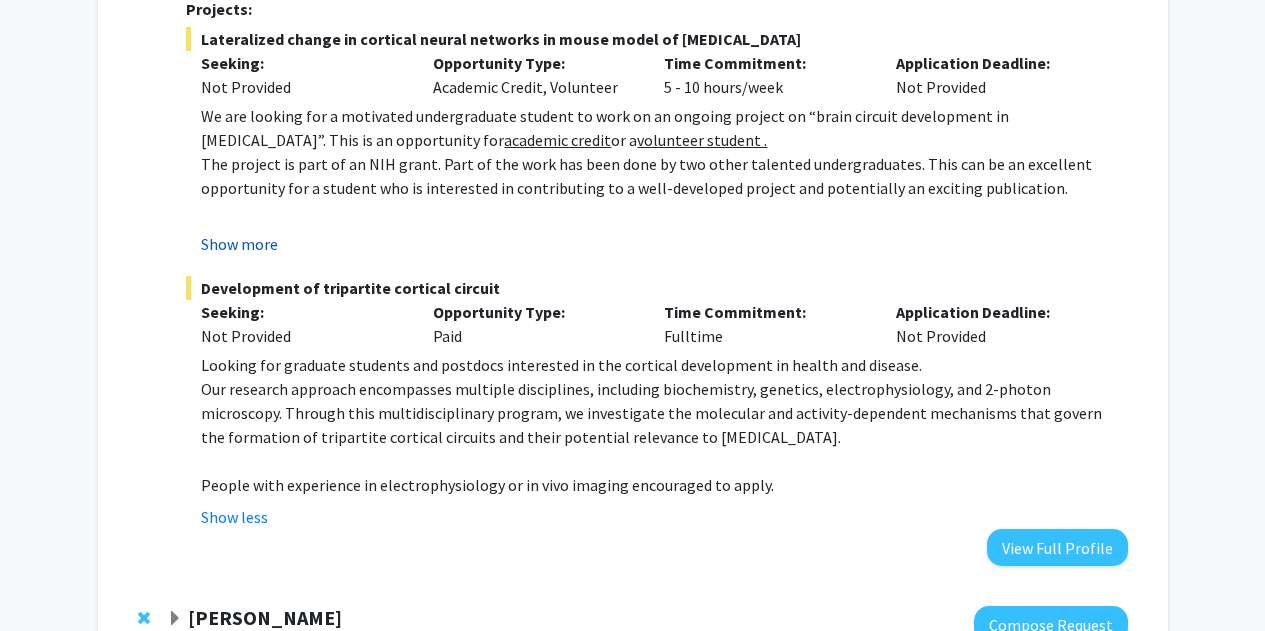 click on "Show more" at bounding box center [239, 244] 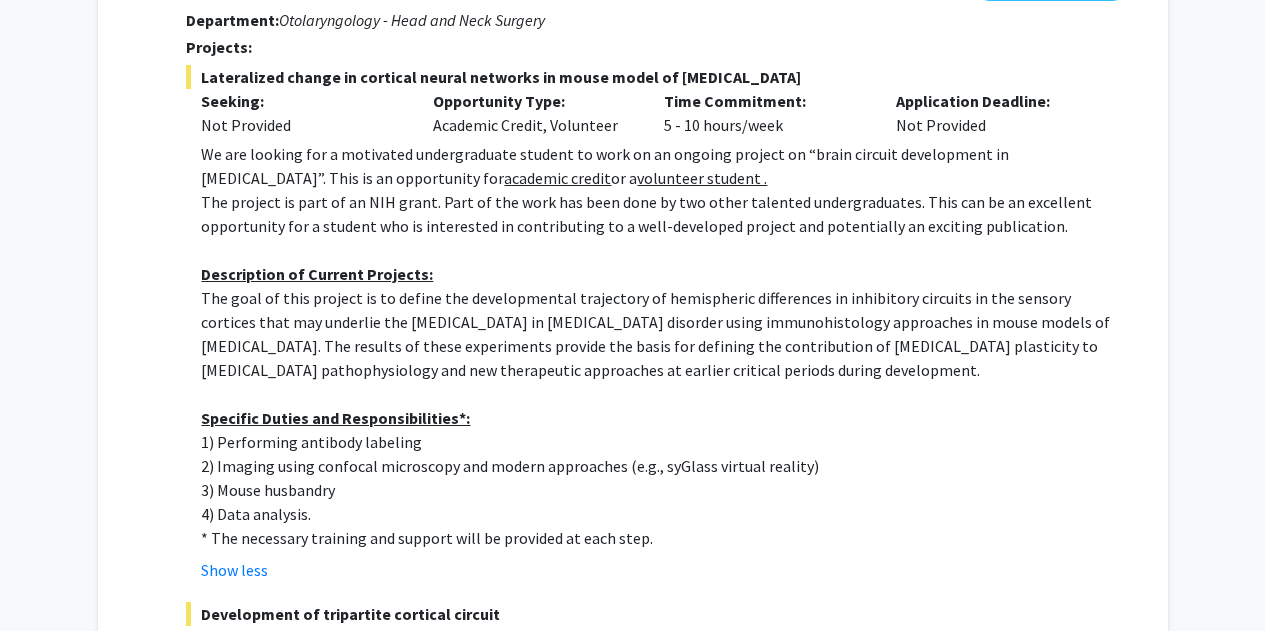 scroll, scrollTop: 274, scrollLeft: 0, axis: vertical 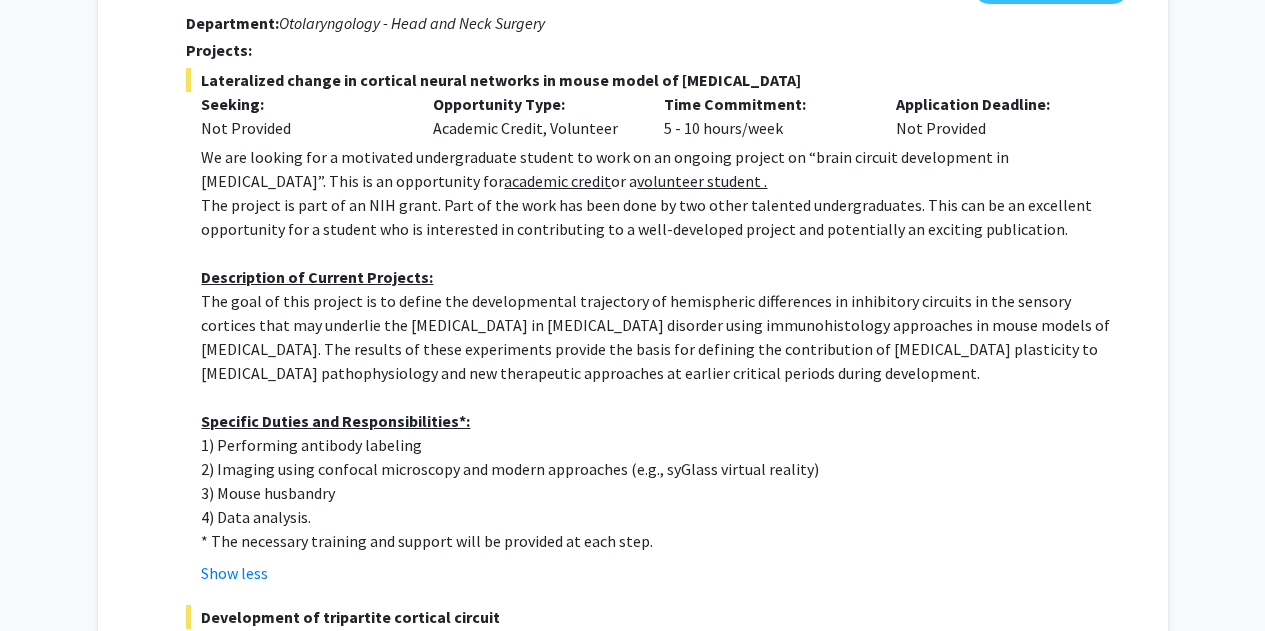 click on "Bookmarks  Bookmark the faculty/staff you are interested in working with to help you find them more easily later.  Tara Deemyad  Compose Request  Department:  Otolaryngology - Head and Neck Surgery  Projects:   Lateralized change in cortical neural networks in mouse model of autism   Seeking: Not Provided Opportunity Type:  Academic Credit, Volunteer  Time Commitment:  5 - 10 hours/week  Application Deadline:  Not Provided  We are looking for a motivated undergraduate student to work on an ongoing project on “brain circuit development in autism”. This is an opportunity for  academic credit  or a  volunteer student . The project is part of an NIH grant. Part of the work has been done by two other talented undergraduates. This can be an excellent opportunity for a student who is interested in contributing to a well-developed project and potentially an exciting publication.  Description of Current Projects: Specific Duties and Responsibilities*: 1) Performing antibody labeling 3) Mouse husbandry  Show less" 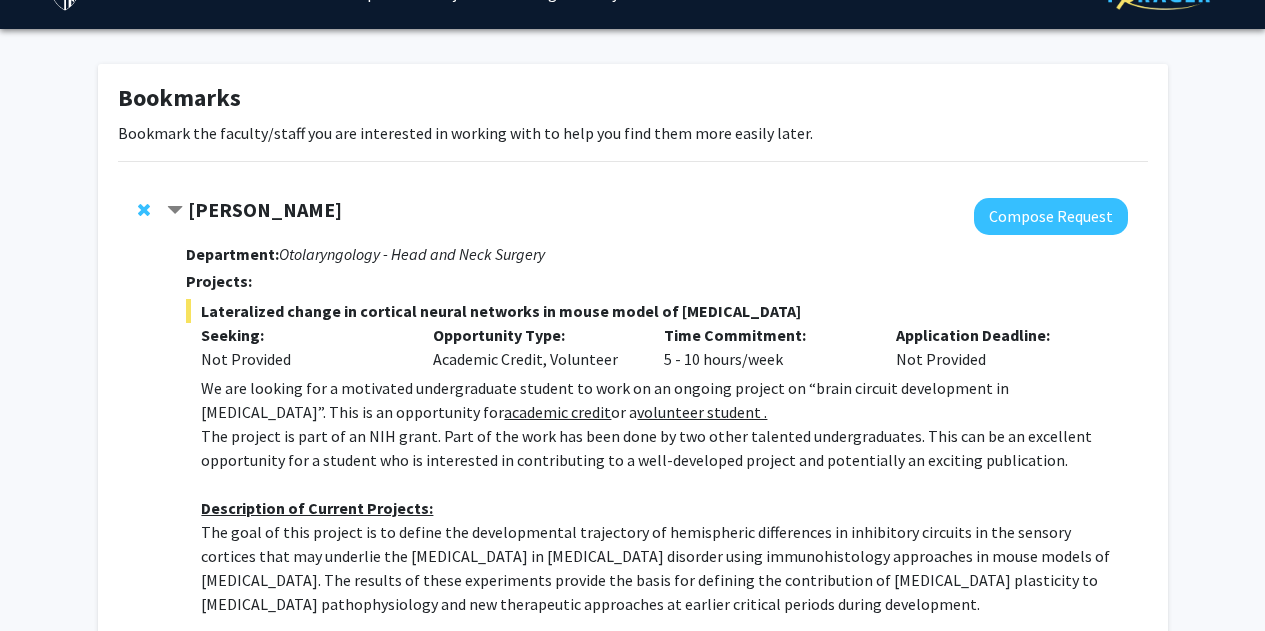 scroll, scrollTop: 0, scrollLeft: 0, axis: both 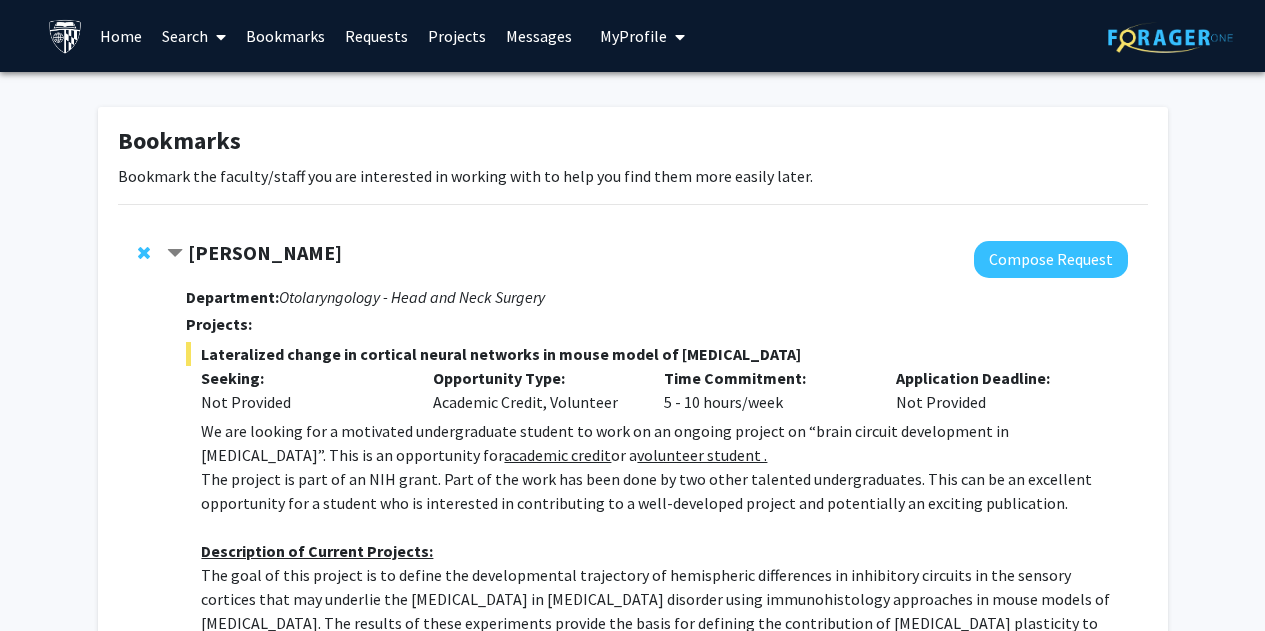 click on "Tara Deemyad" 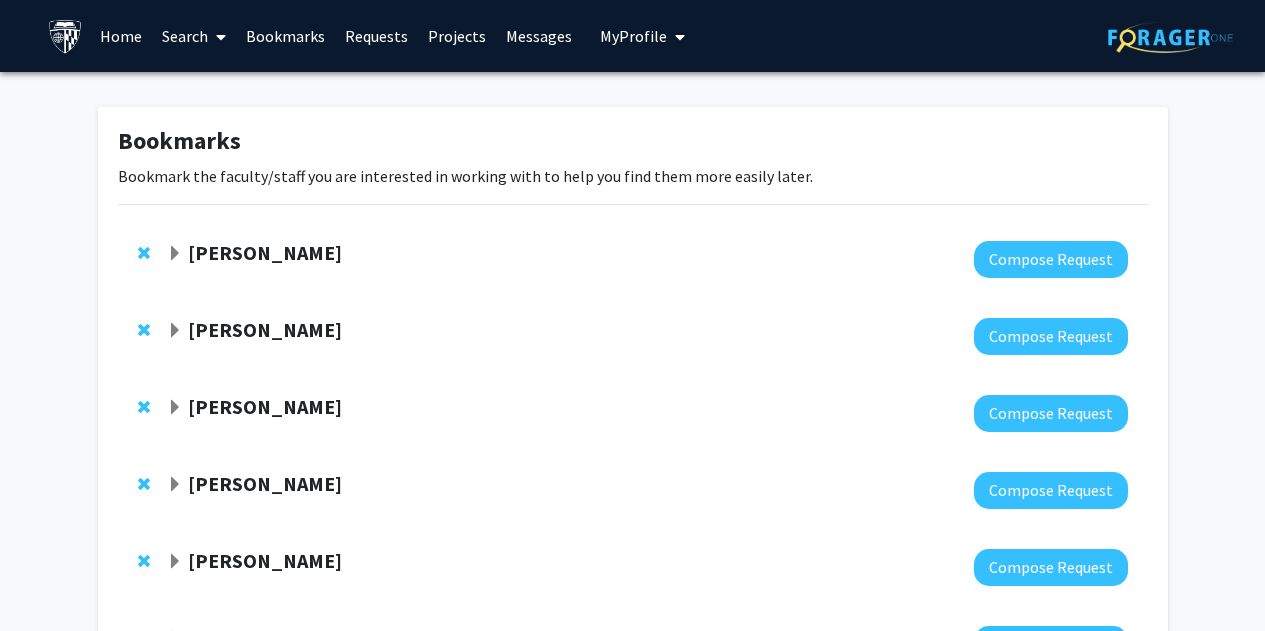 click on "Tara Deemyad" 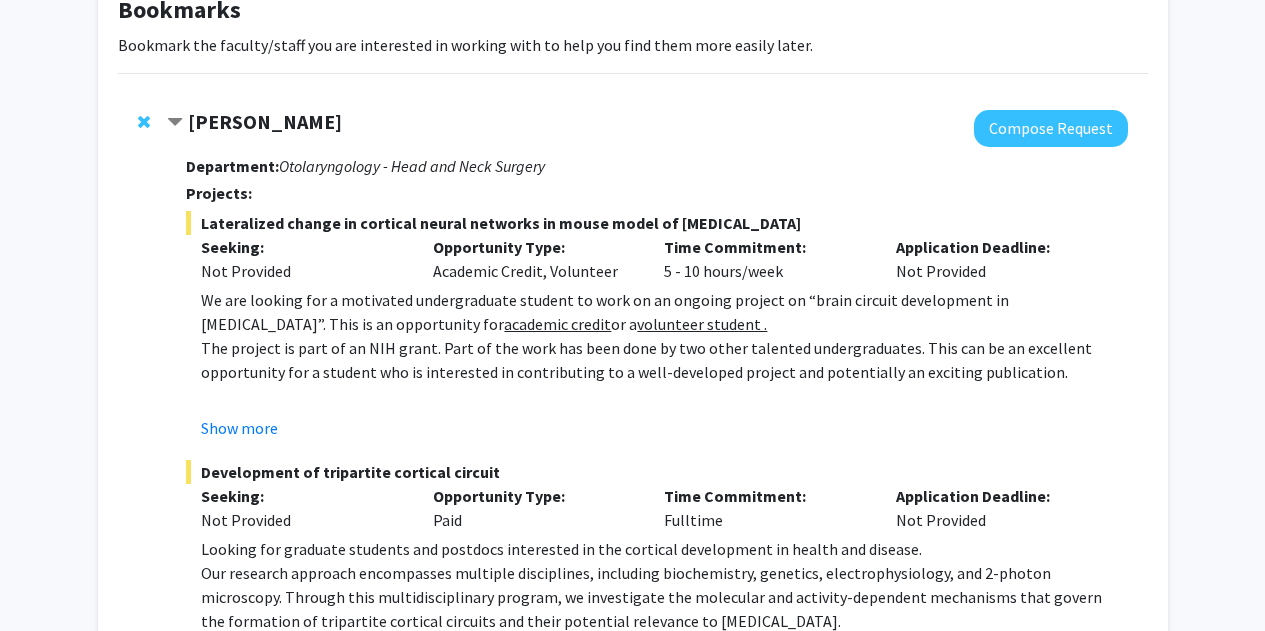 scroll, scrollTop: 61, scrollLeft: 0, axis: vertical 